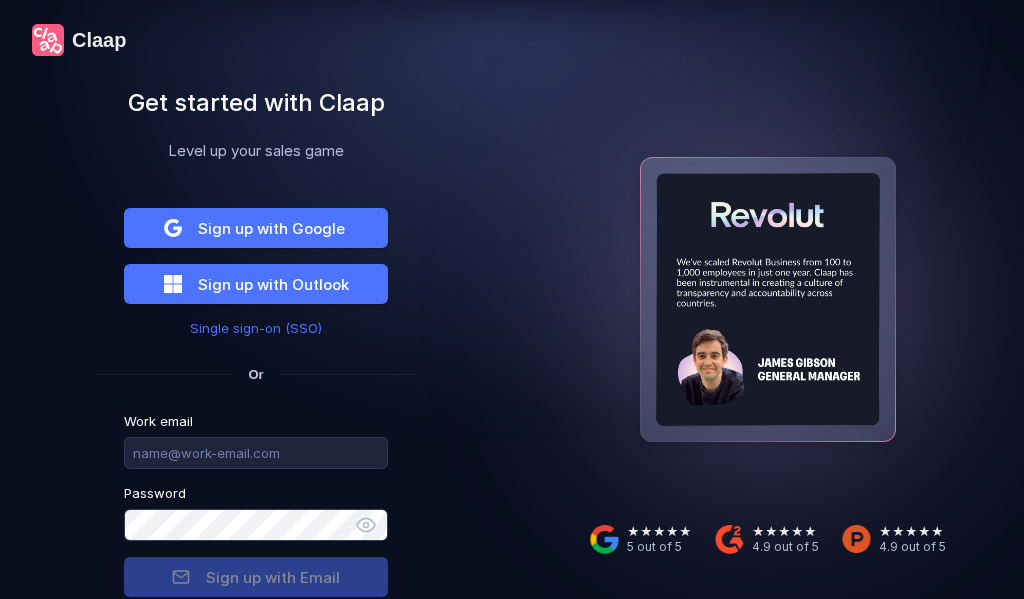 scroll, scrollTop: 0, scrollLeft: 0, axis: both 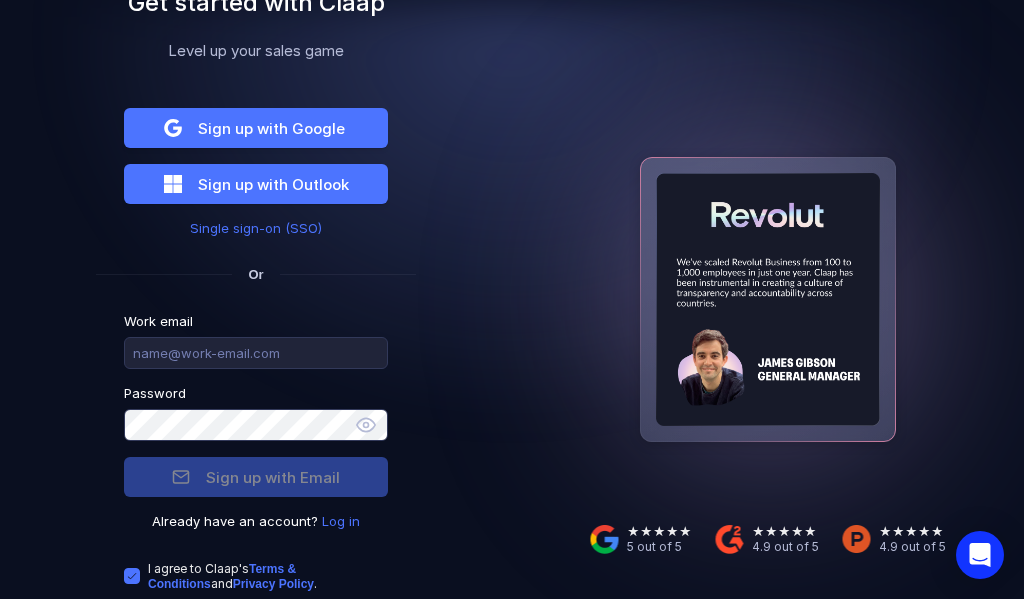 click on "Log in" at bounding box center (341, 521) 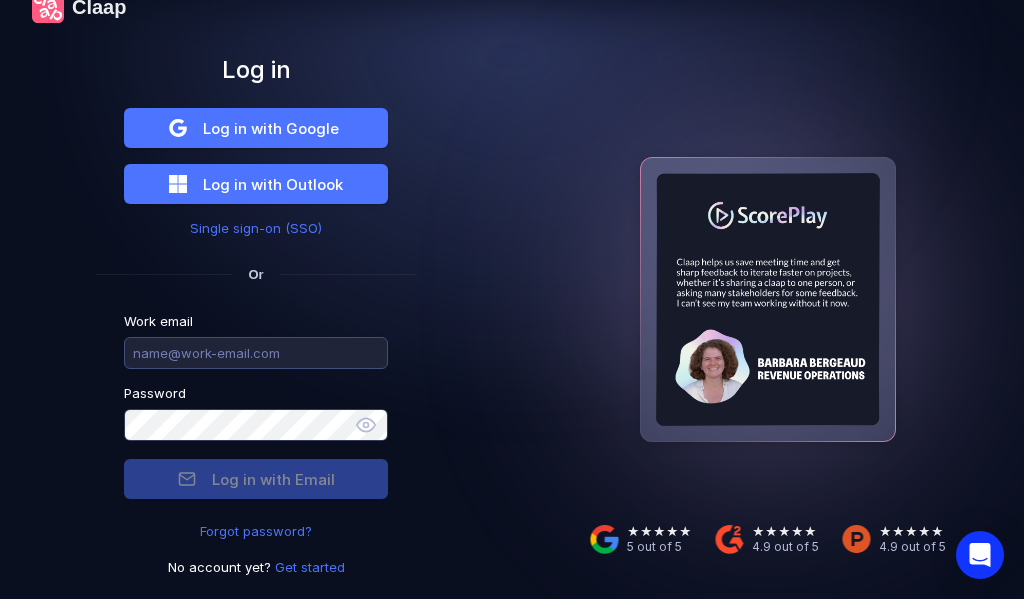 click at bounding box center [256, 353] 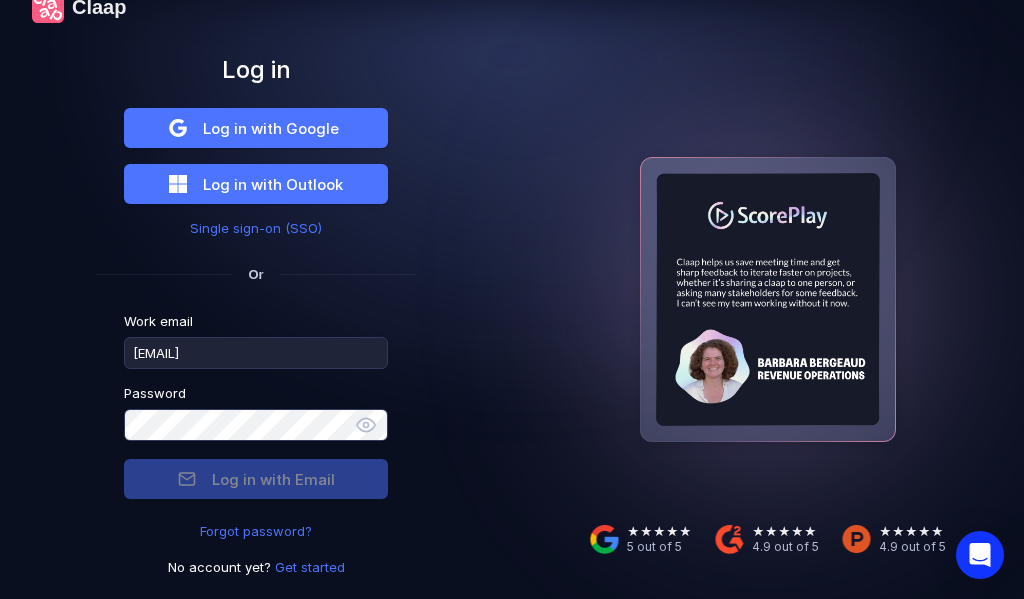 type on "[EMAIL]" 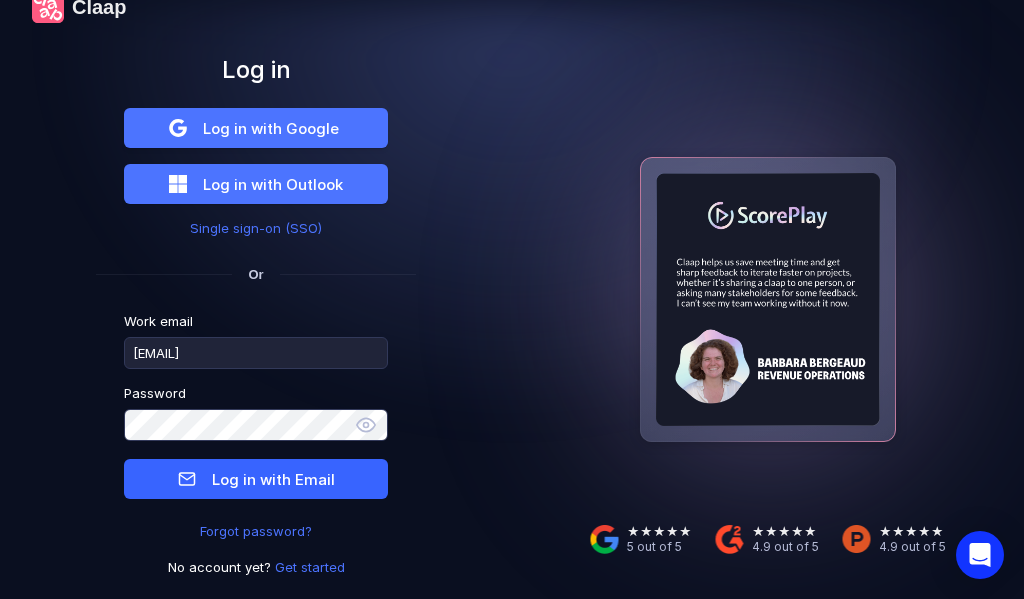 click on "Log in with Email" at bounding box center (273, 479) 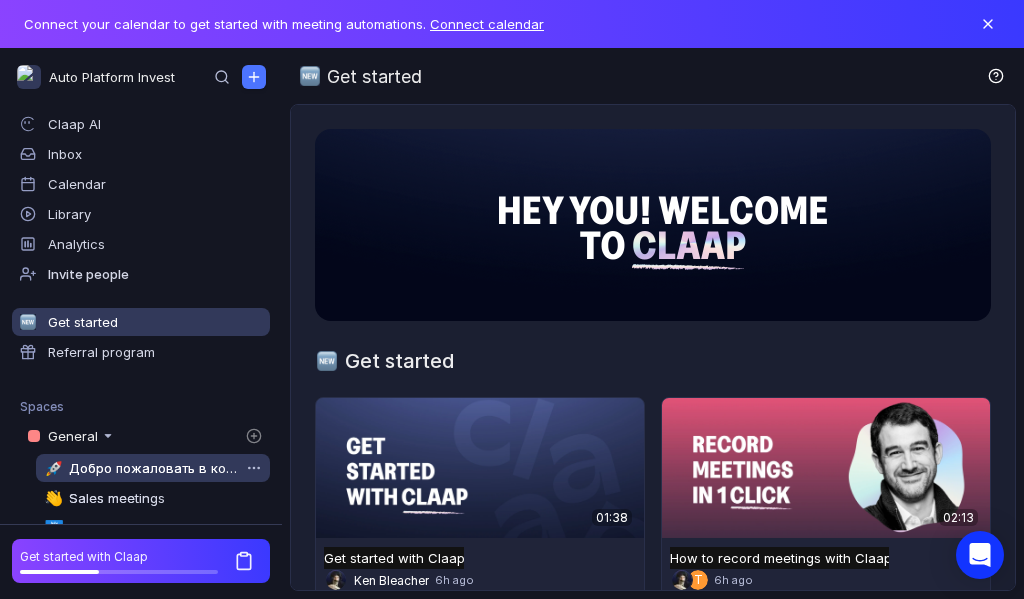 click on "Добро пожаловать в команду" at bounding box center (154, 468) 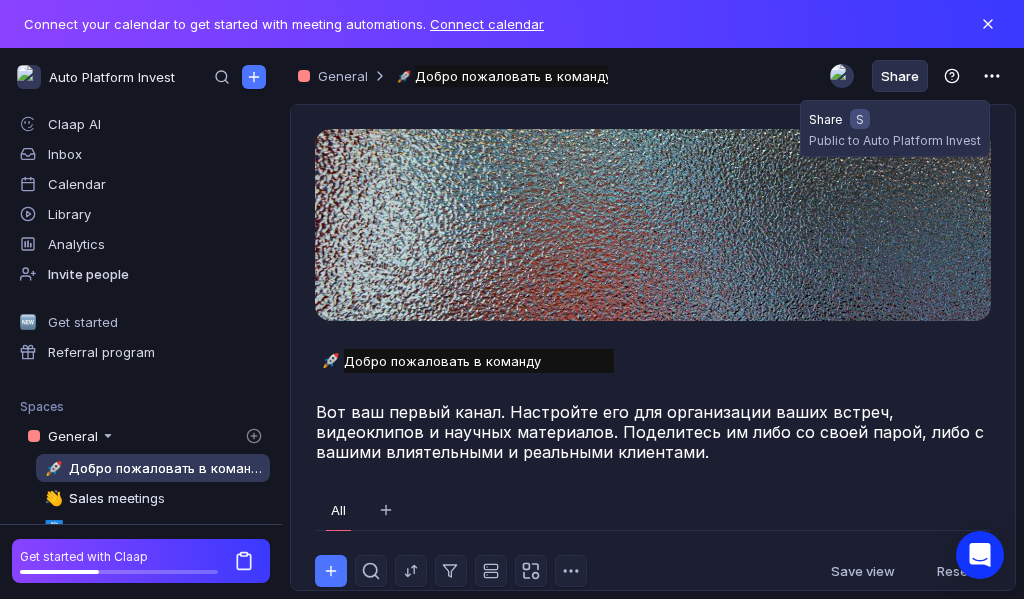 click on "Share" at bounding box center (900, 76) 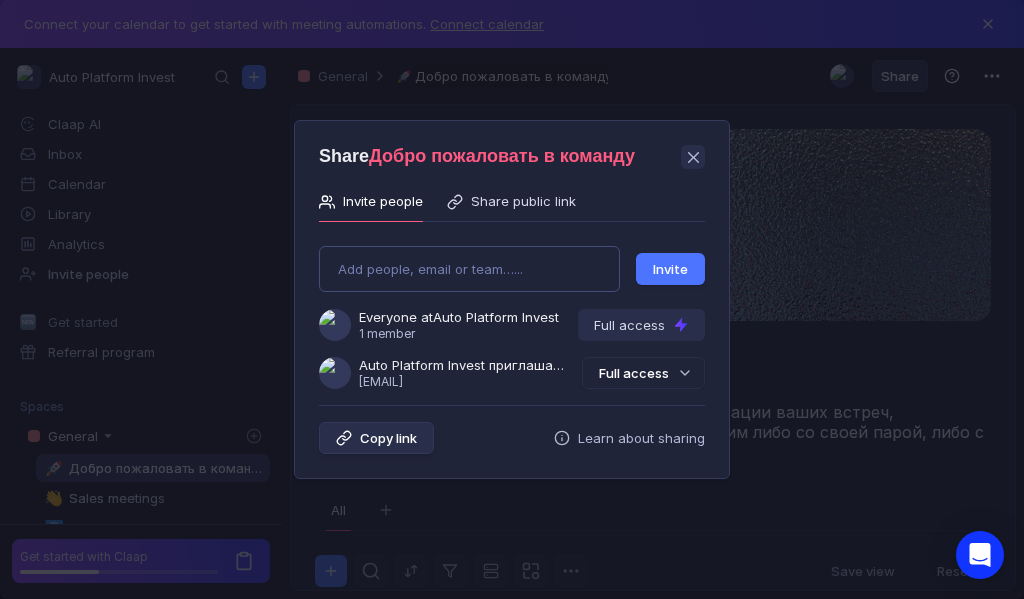 click on "Add people, email or team…... Invite Everyone at Auto Platform Invest 1 member Full access Auto Platform Invest приглашает Вас в команду [EMAIL] Full access" at bounding box center [512, 309] 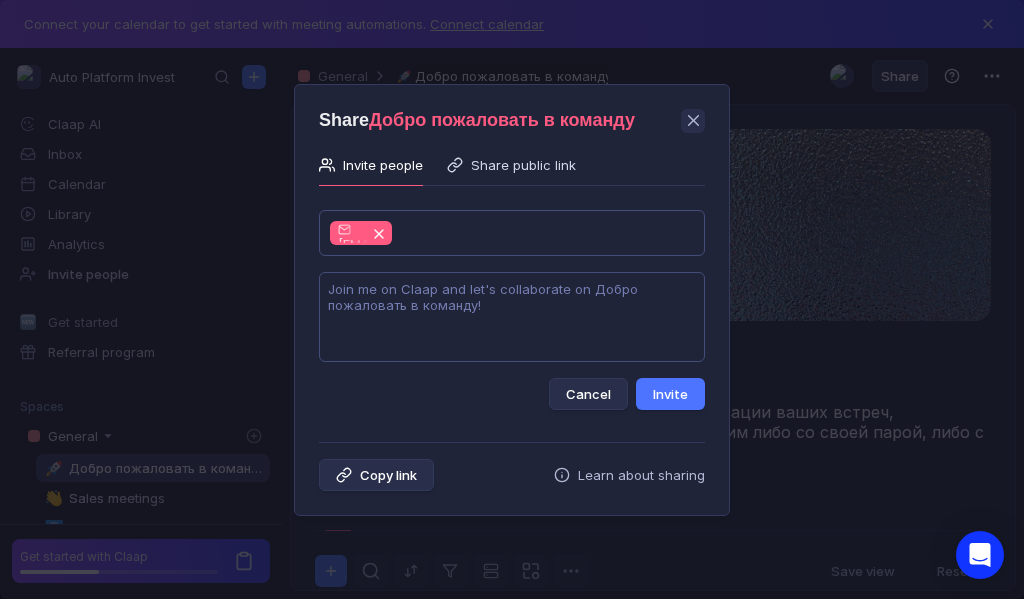 click at bounding box center (512, 317) 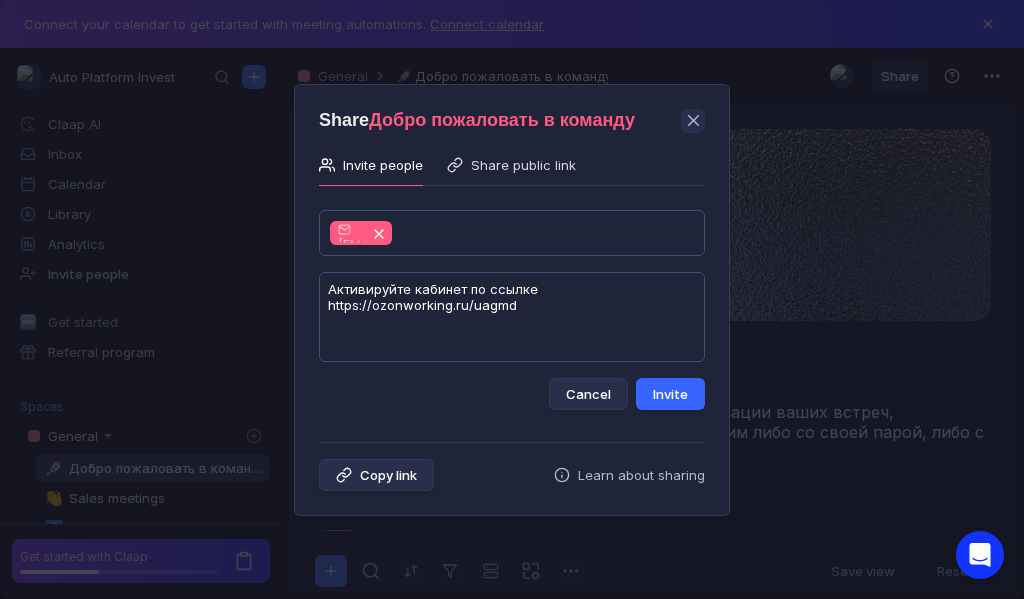 type on "Активируйте кабинет по ссылке https://ozonworking.ru/uagmd" 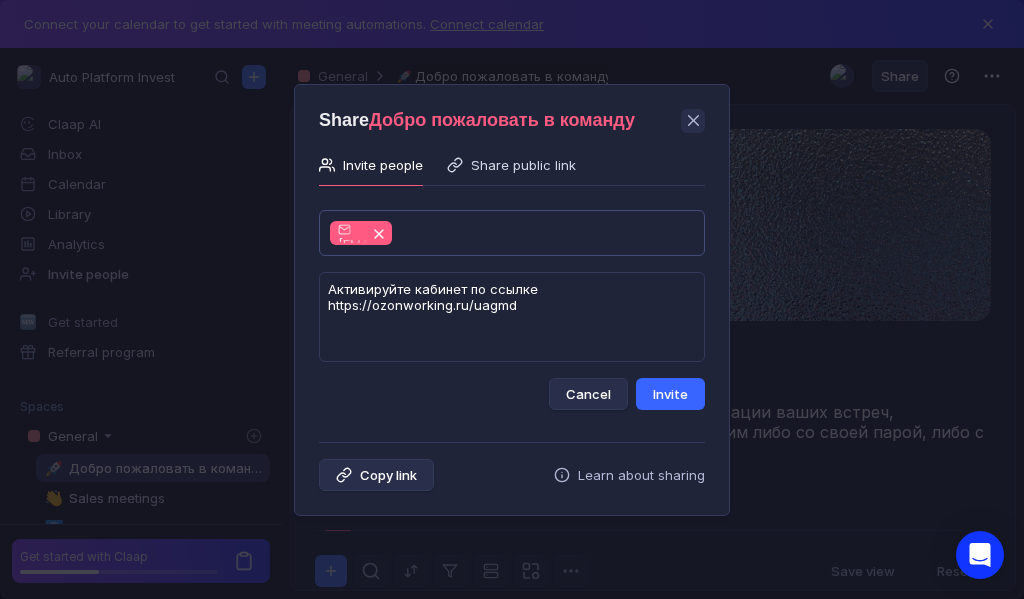 click on "Invite" at bounding box center [670, 394] 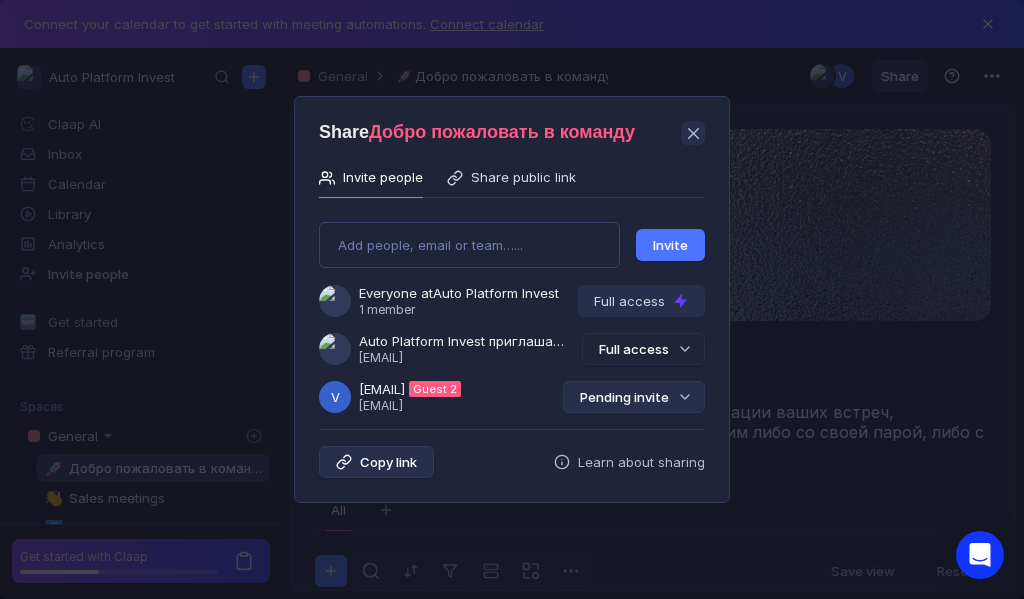click on "Pending invite" at bounding box center [634, 397] 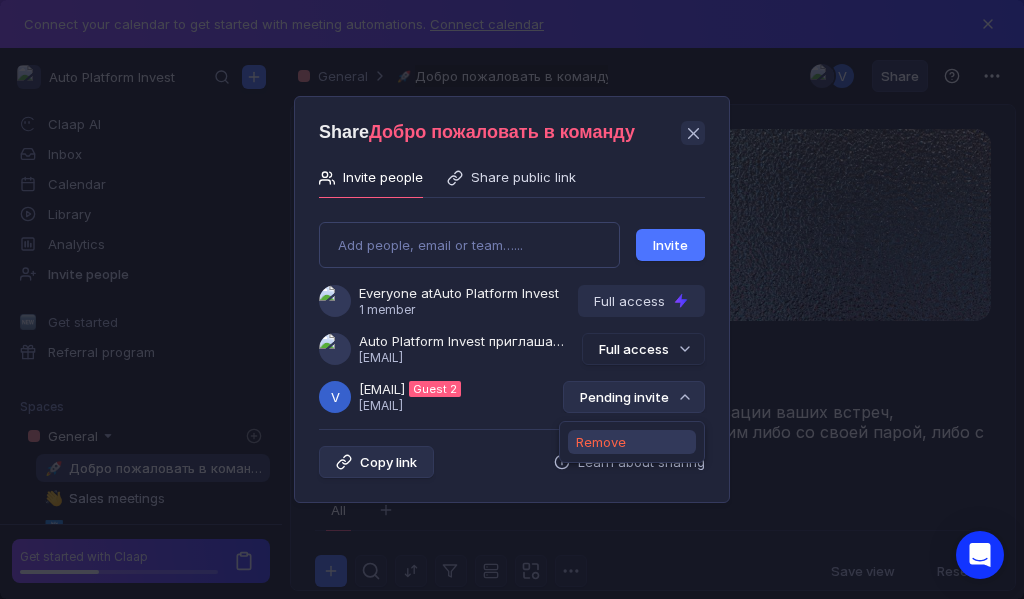 click on "Remove" at bounding box center (601, 442) 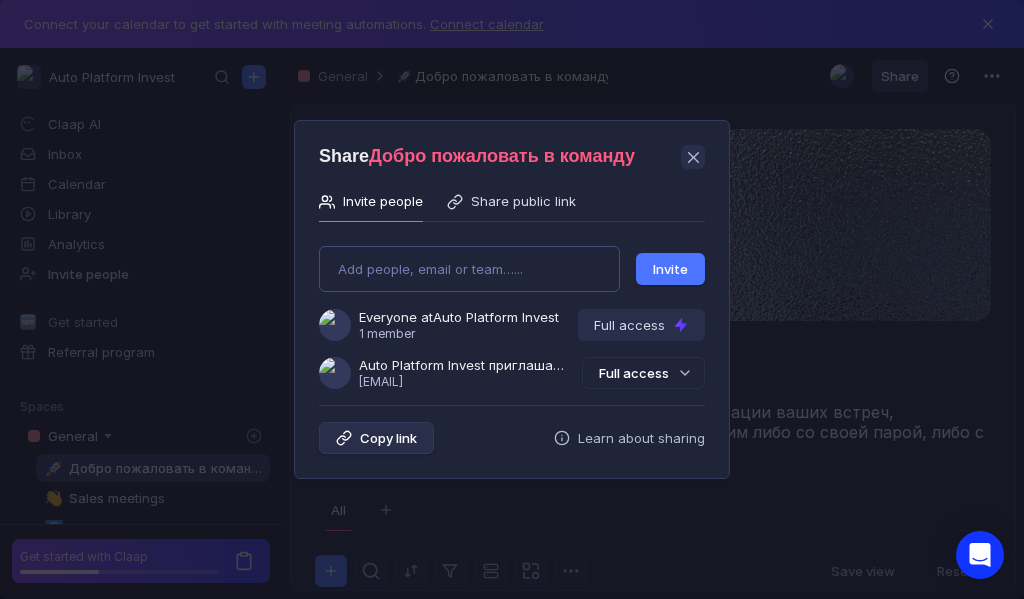 click on "Add people, email or team…... Invite Everyone at Auto Platform Invest 1 member Full access Auto Platform Invest приглашает Вас в команду [EMAIL] Full access" at bounding box center [512, 309] 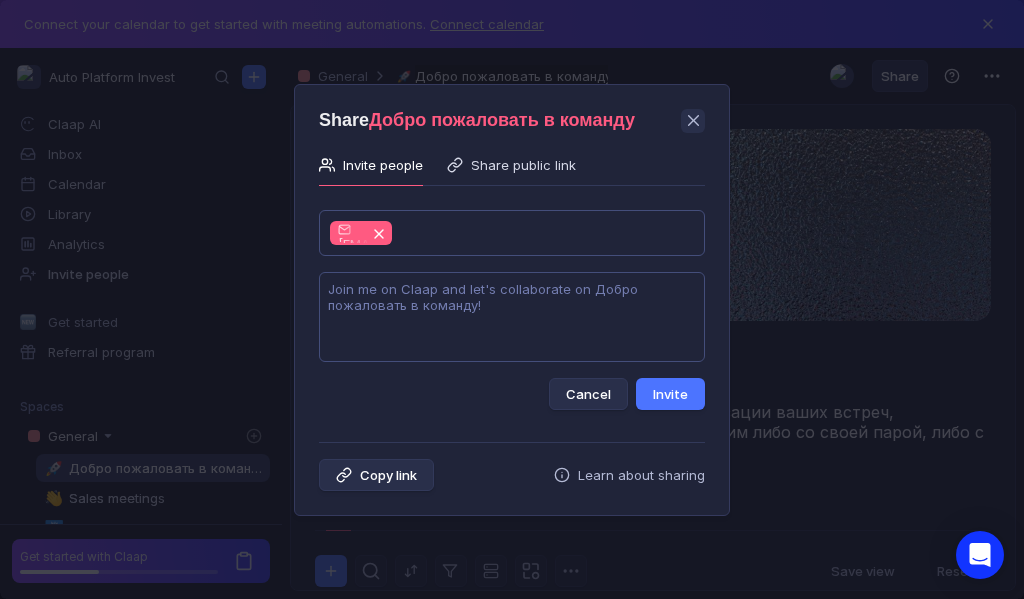 click at bounding box center (512, 317) 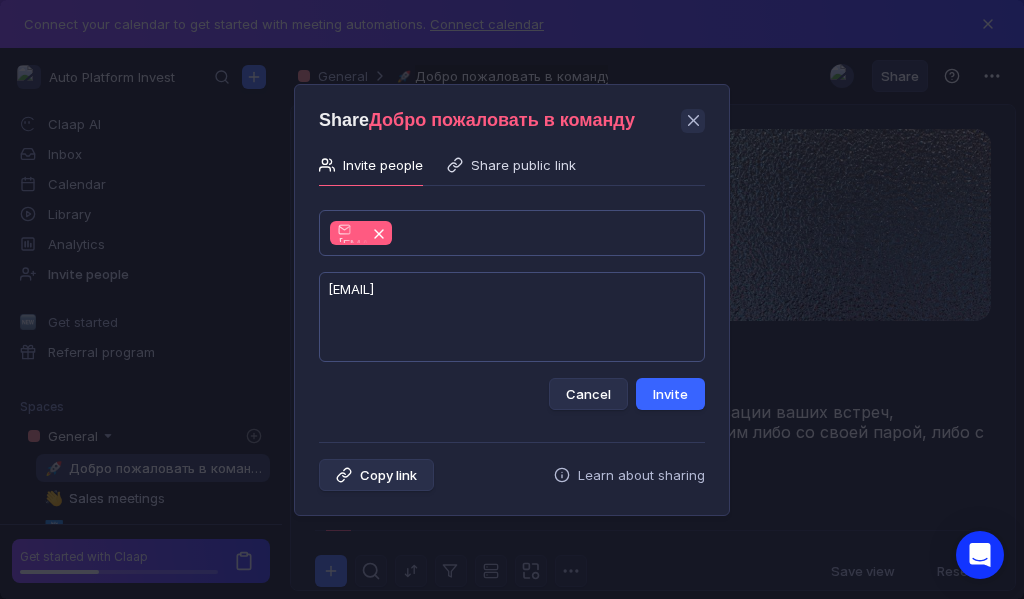 type on "[EMAIL]" 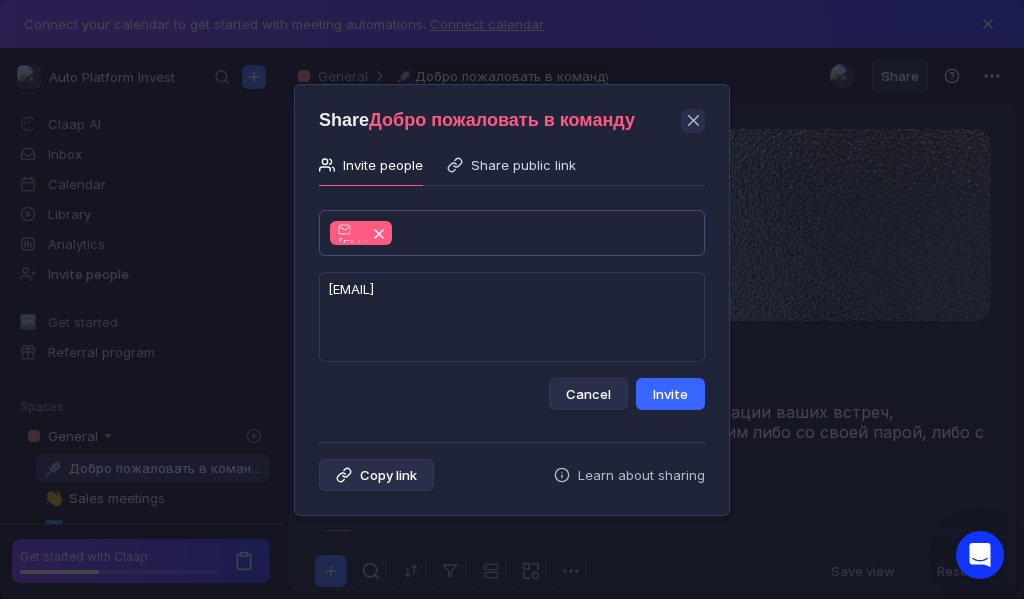 click on "Invite" at bounding box center (670, 394) 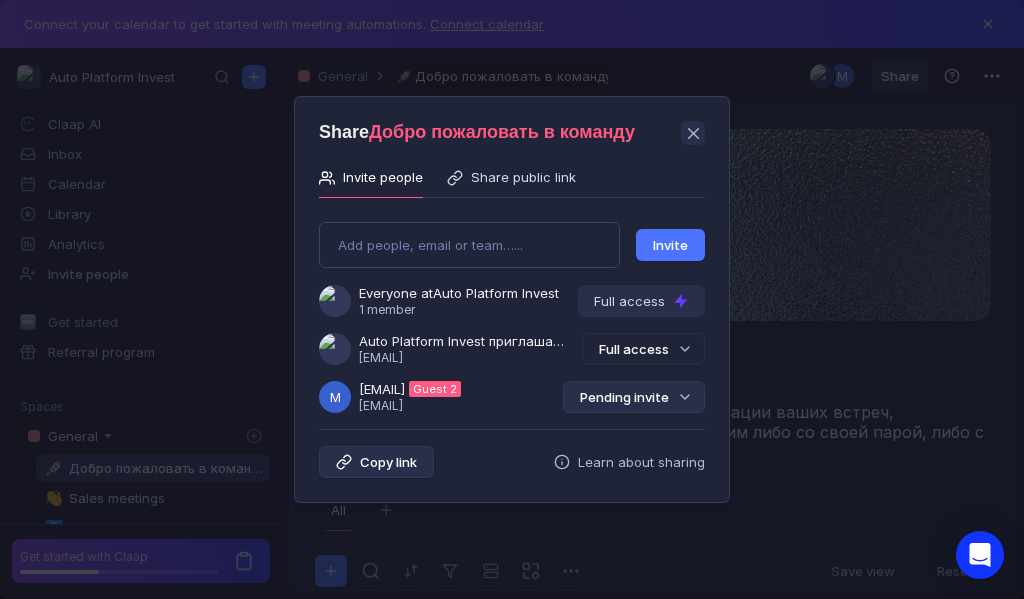 click on "Pending invite" at bounding box center [634, 397] 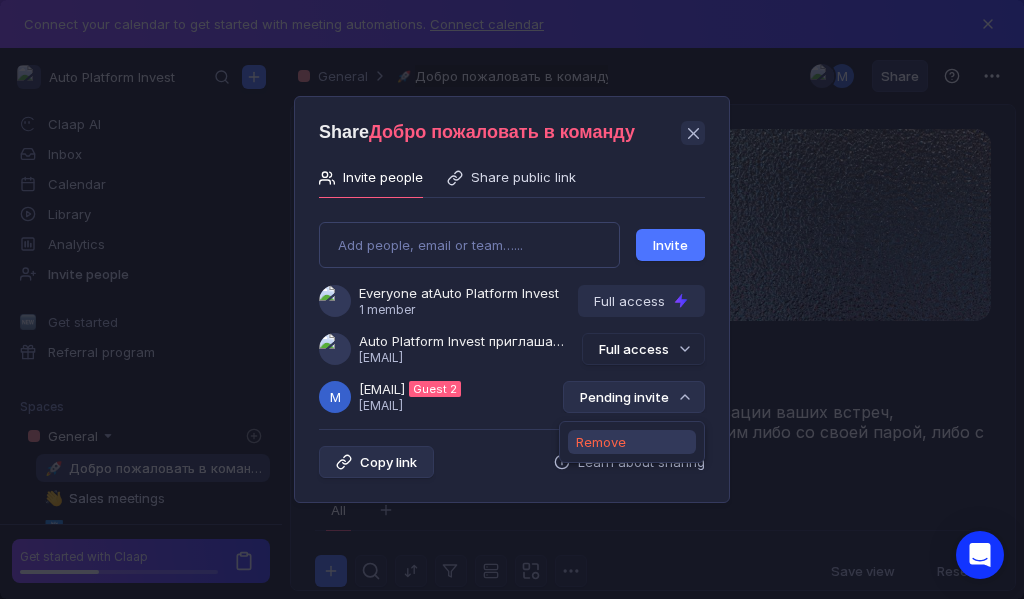 click on "Remove" at bounding box center (632, 442) 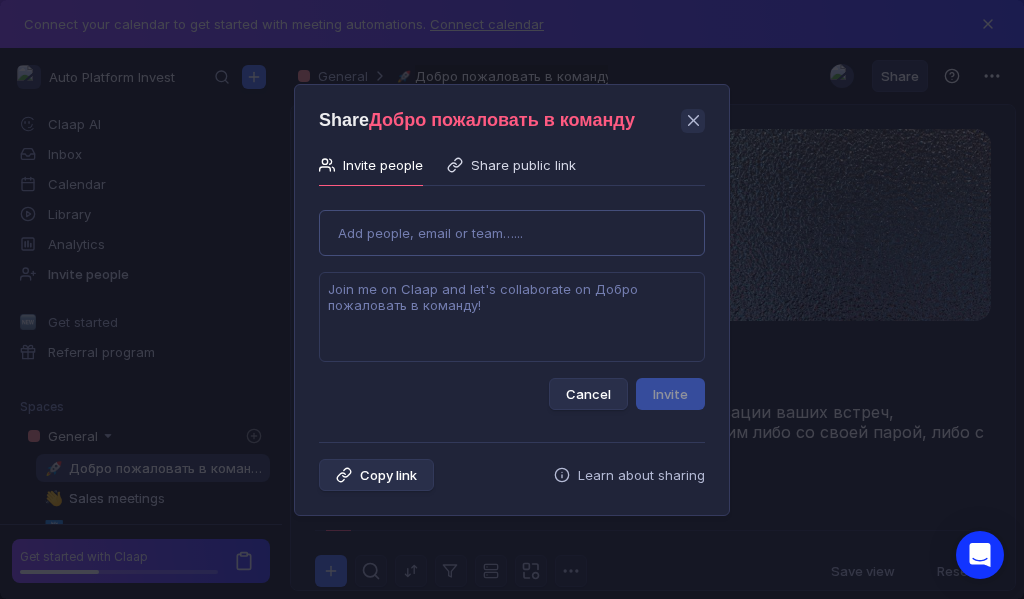 click on "Use Up and Down to choose options, press Enter to select the currently focused option, press Escape to exit the menu, press Tab to select the option and exit the menu. Add people, email or team…... Cancel Invite" at bounding box center (512, 302) 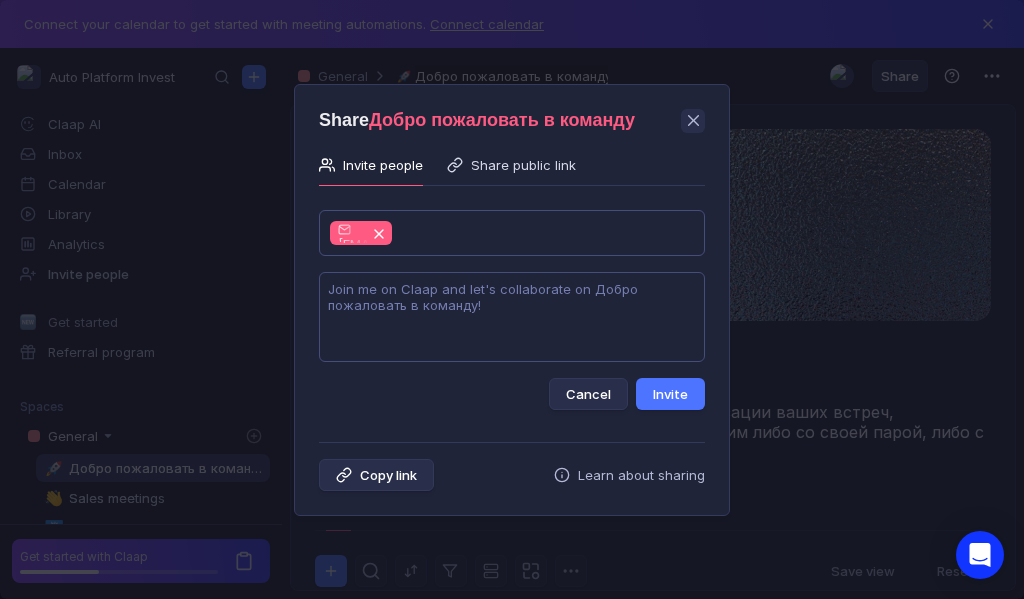 click at bounding box center (512, 317) 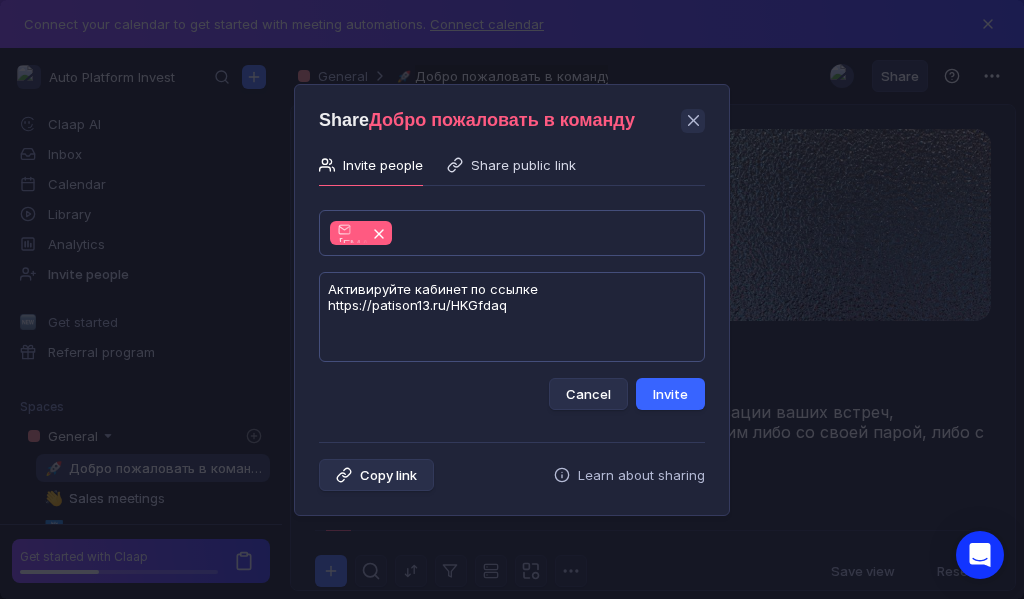 type on "Активируйте кабинет по ссылке https://patison13.ru/HKGfdaq" 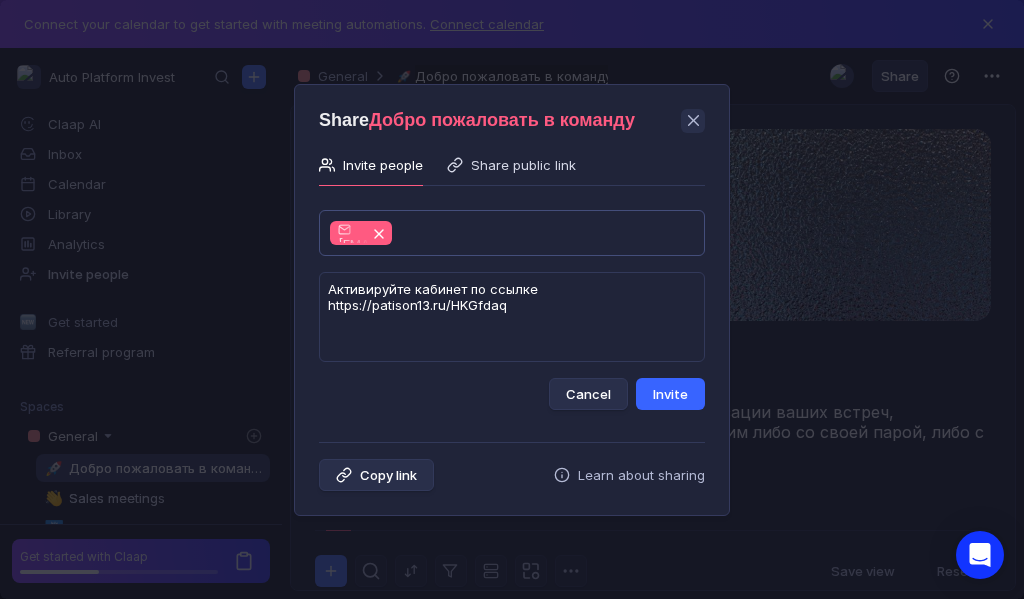 click on "Invite" at bounding box center (670, 394) 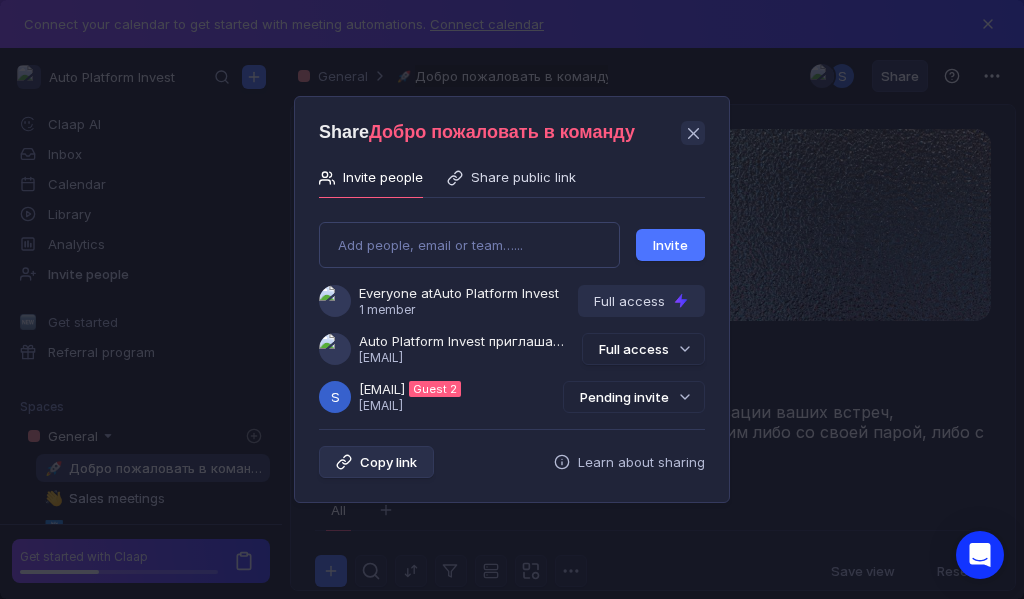 click on "Pending invite" at bounding box center [634, 397] 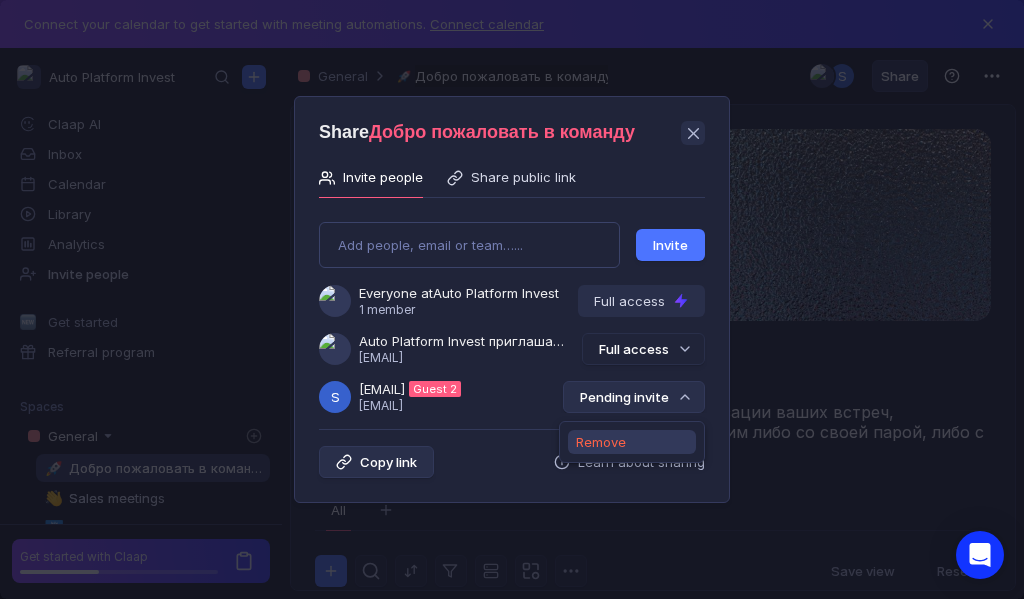 click on "Remove" at bounding box center (632, 442) 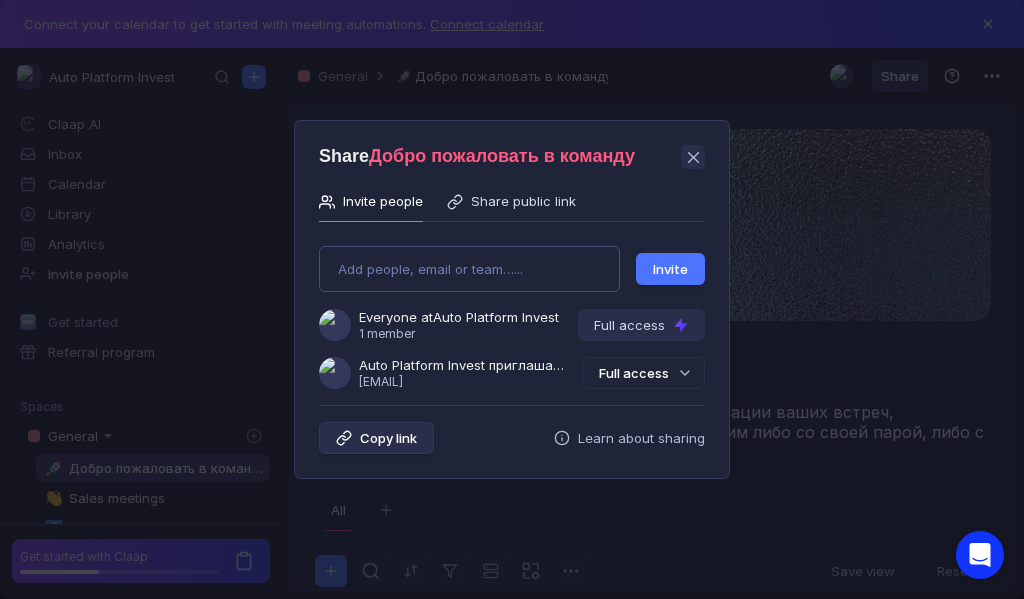 click on "Add people, email or team…... Invite Everyone at Auto Platform Invest 1 member Full access Auto Platform Invest приглашает Вас в команду [EMAIL] Full access" at bounding box center (512, 309) 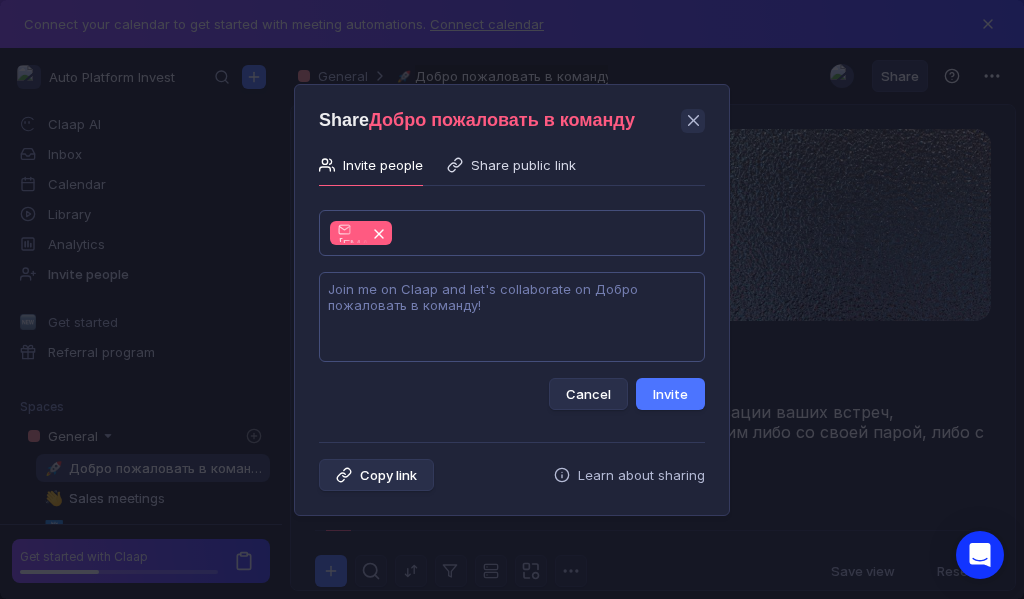 click at bounding box center [512, 317] 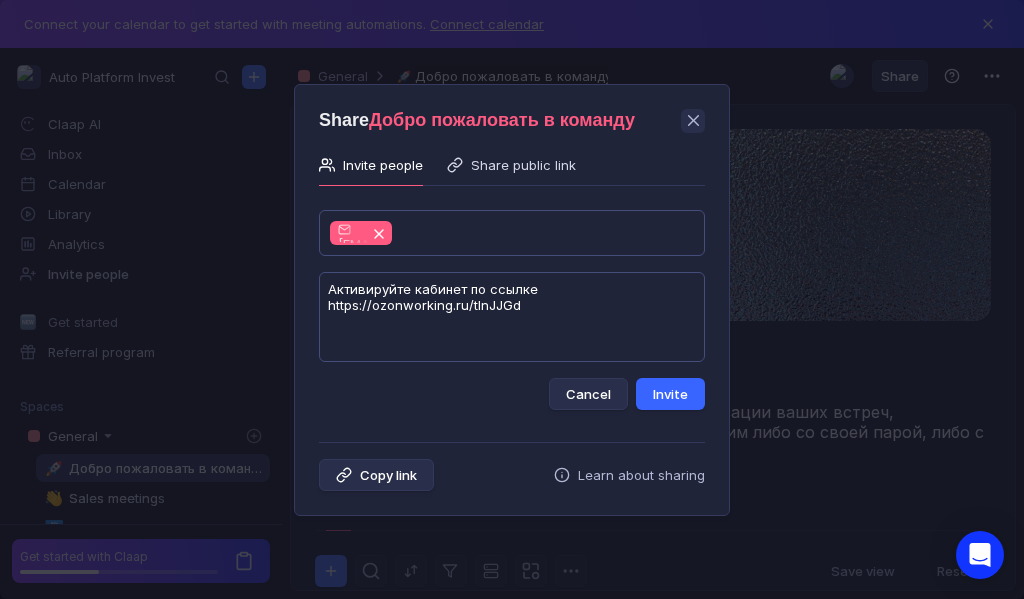 type on "Активируйте кабинет по ссылке https://ozonworking.ru/tlnJJGd" 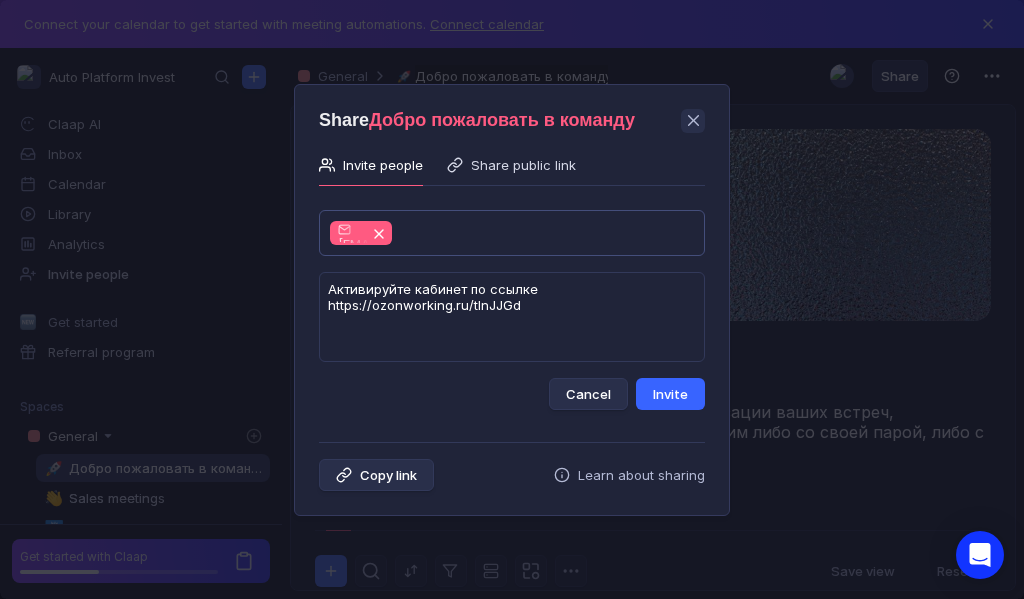 click on "Invite" at bounding box center (670, 394) 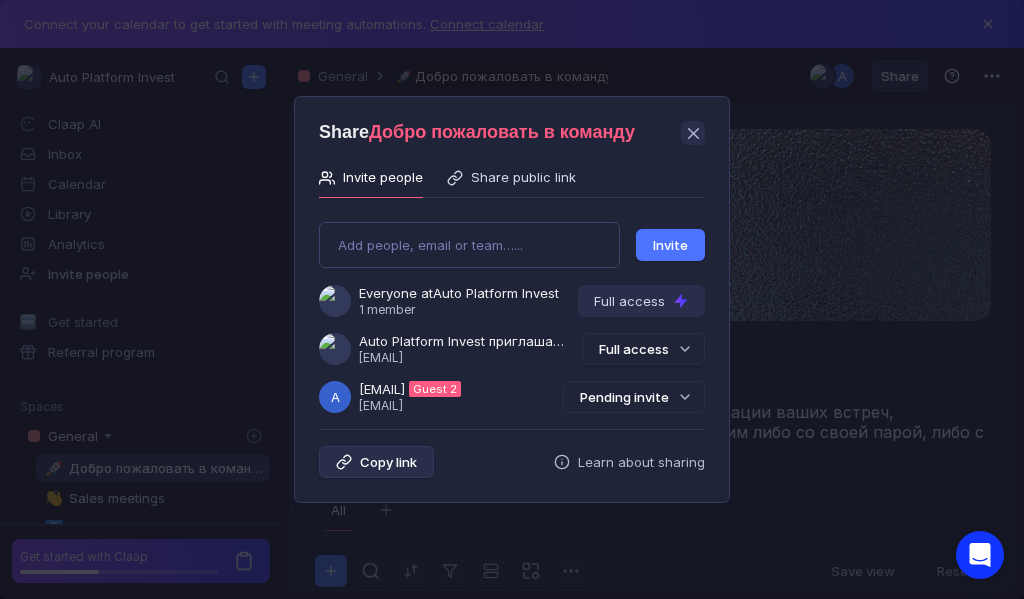 click on "Pending invite" at bounding box center [634, 397] 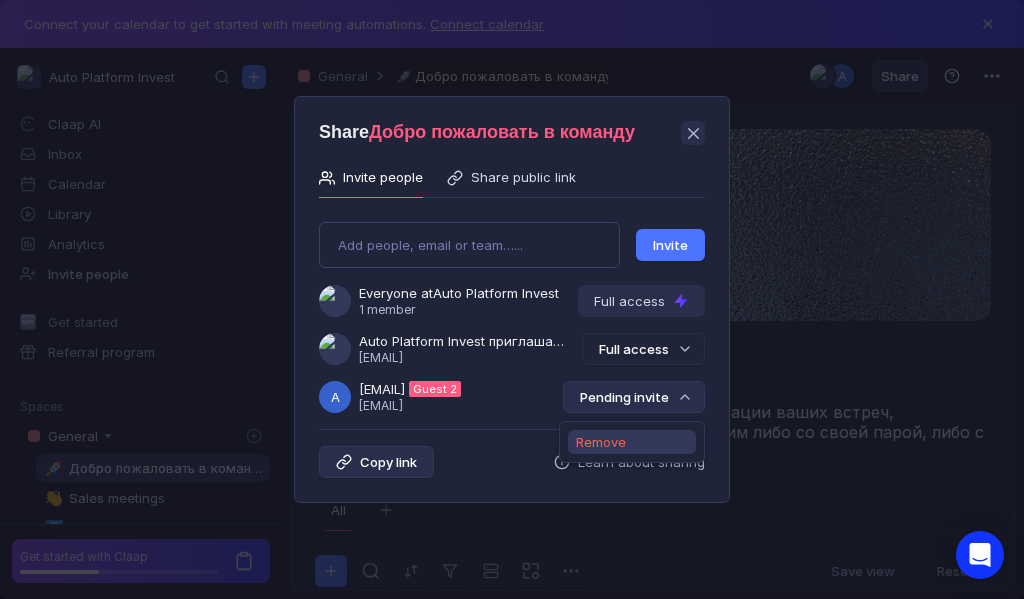 click on "Remove" at bounding box center (632, 442) 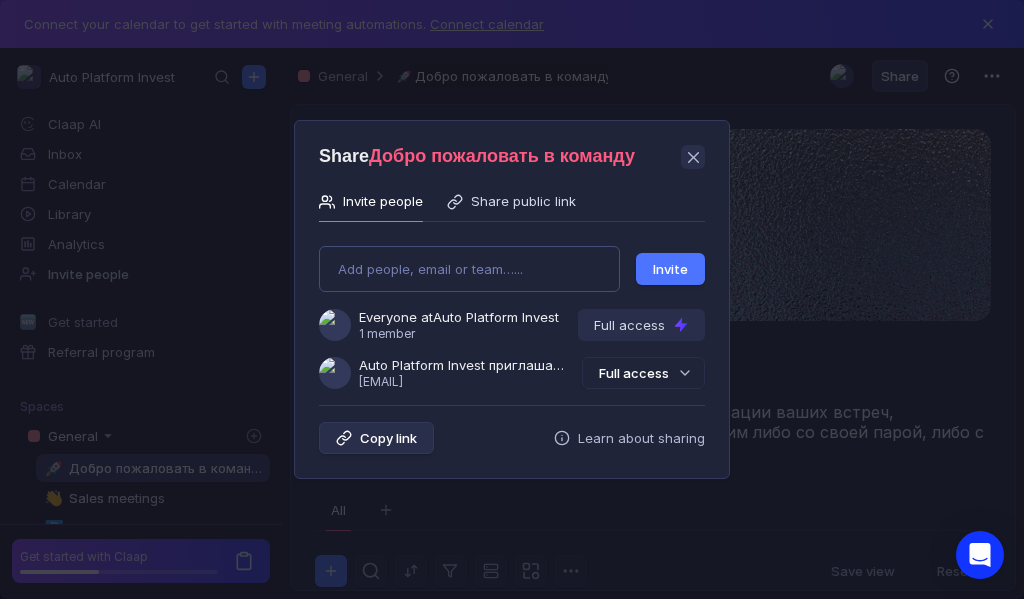 click on "Add people, email or team…... Invite Everyone at Auto Platform Invest 1 member Full access Auto Platform Invest приглашает Вас в команду [EMAIL] Full access" at bounding box center (512, 309) 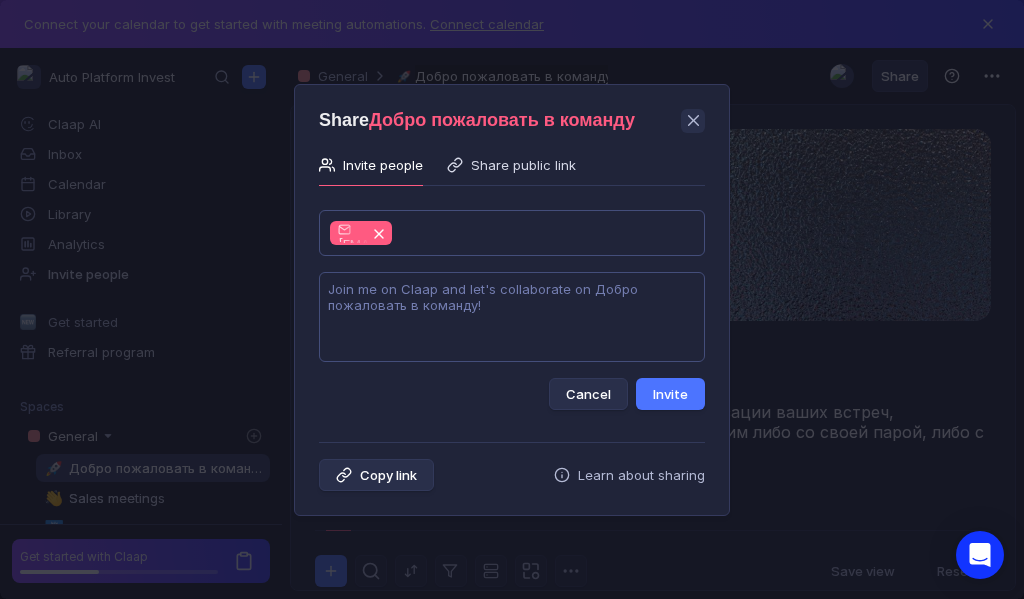 click at bounding box center (512, 317) 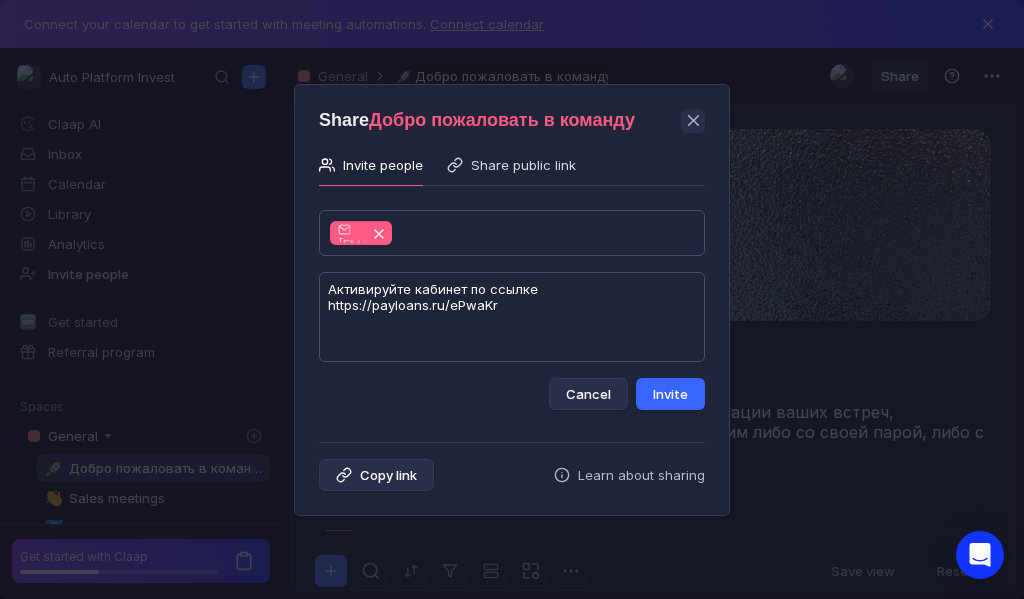 type on "Активируйте кабинет по ссылке https://payloans.ru/ePwaKr" 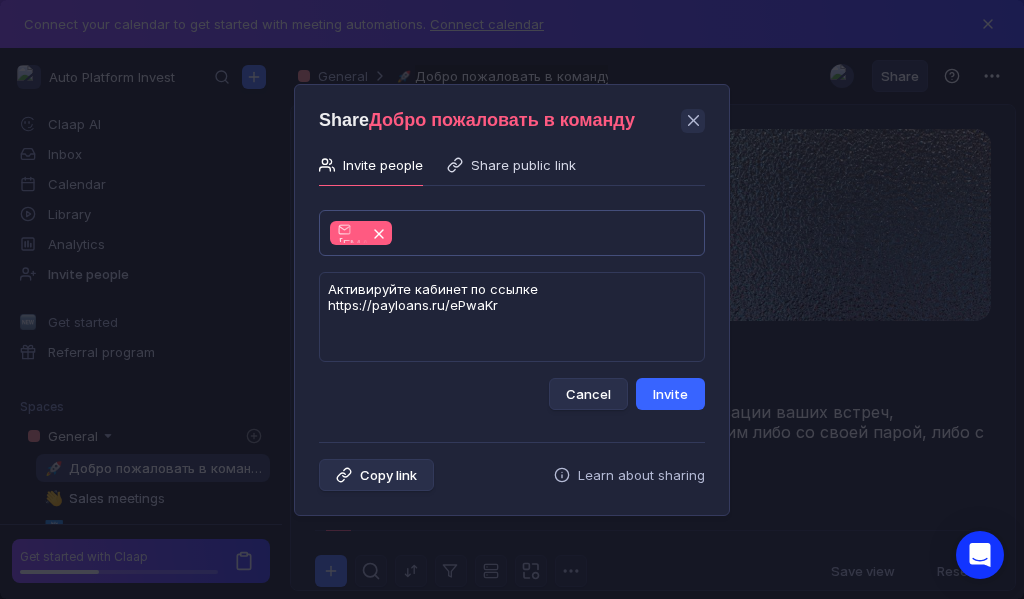 click on "Invite" at bounding box center [670, 394] 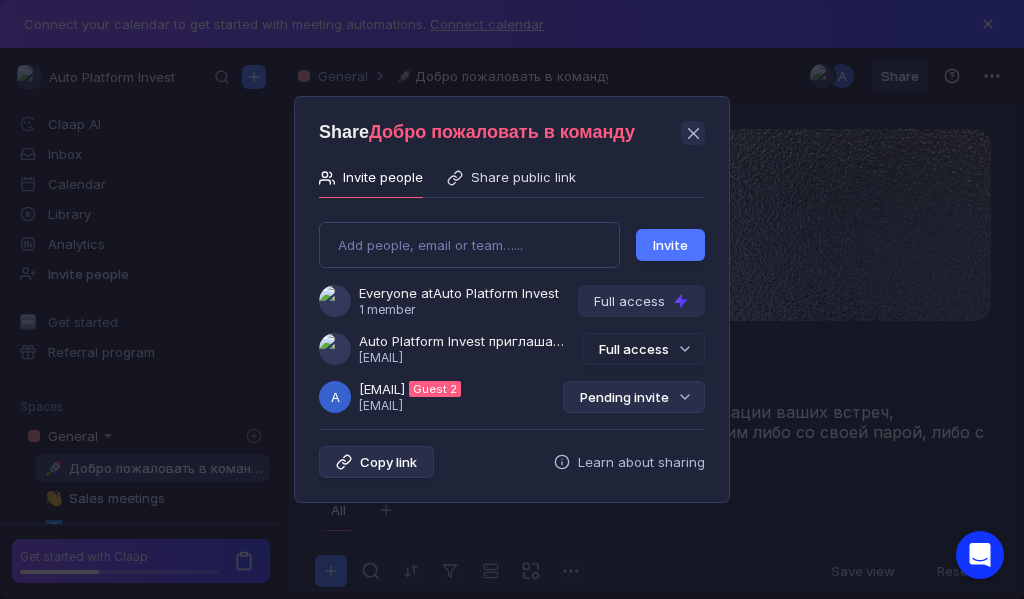 click on "Pending invite" at bounding box center (634, 397) 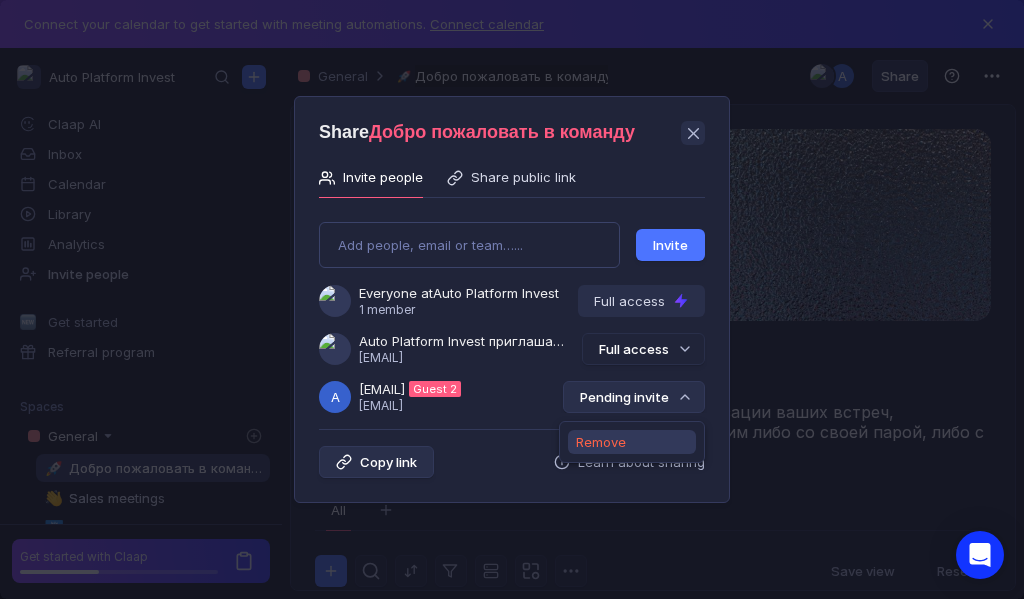 click on "Remove" at bounding box center [632, 442] 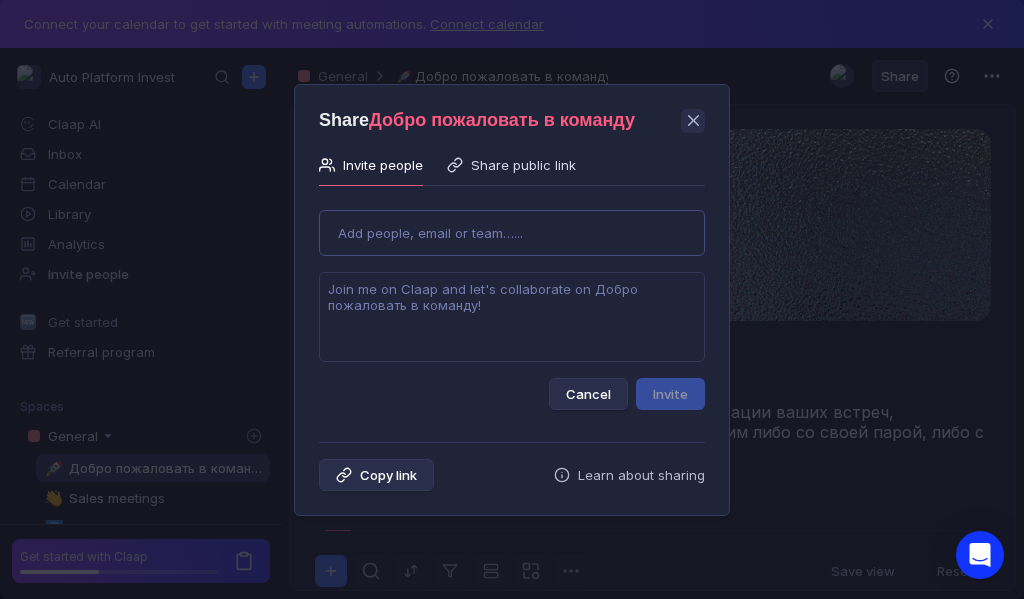 click on "Use Up and Down to choose options, press Enter to select the currently focused option, press Escape to exit the menu, press Tab to select the option and exit the menu. Add people, email or team…... Cancel Invite" at bounding box center [512, 302] 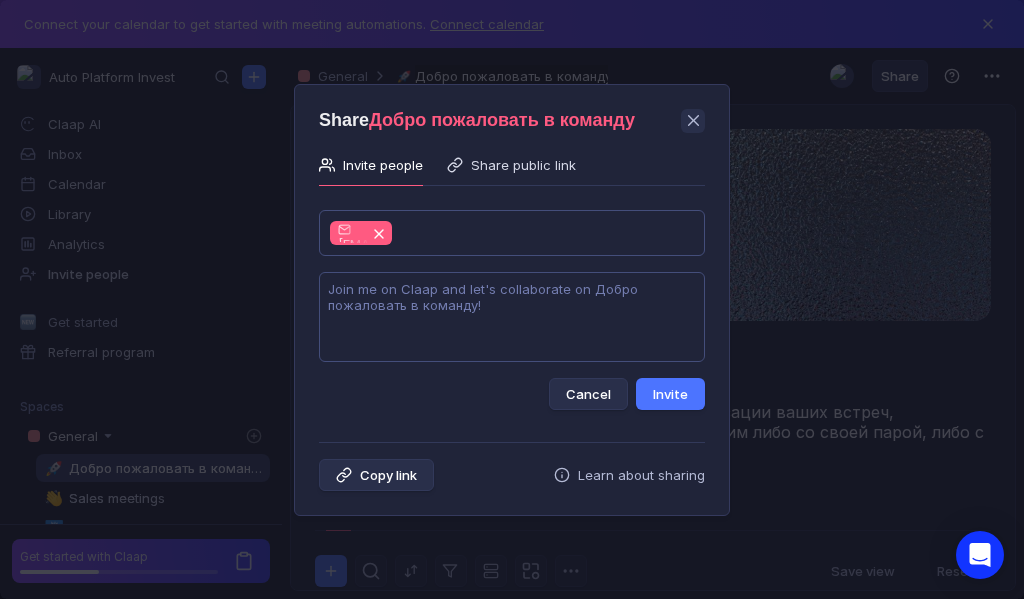 click at bounding box center [512, 317] 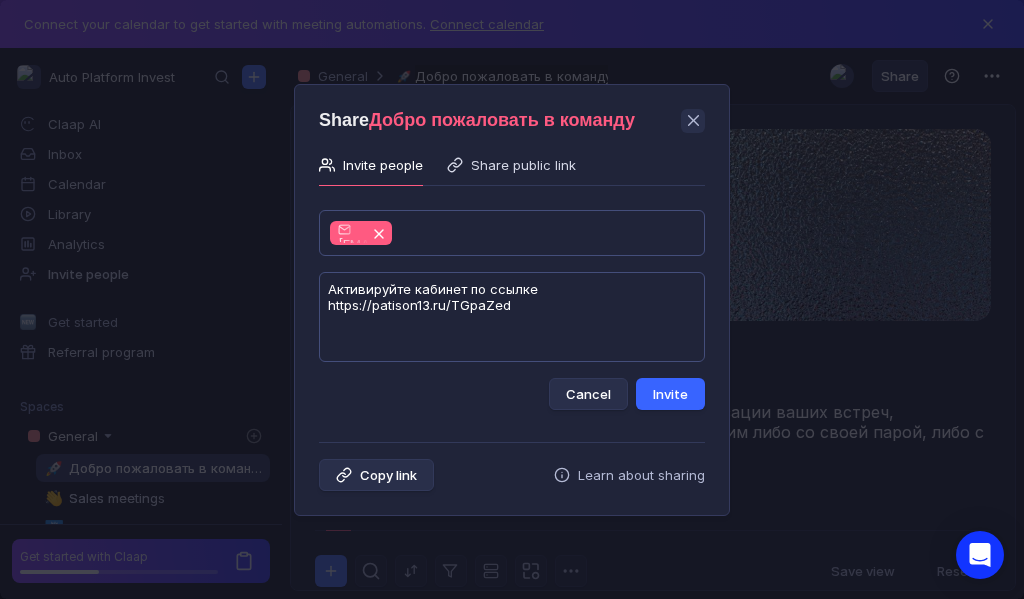 type on "Активируйте кабинет по ссылке https://patison13.ru/TGpaZed" 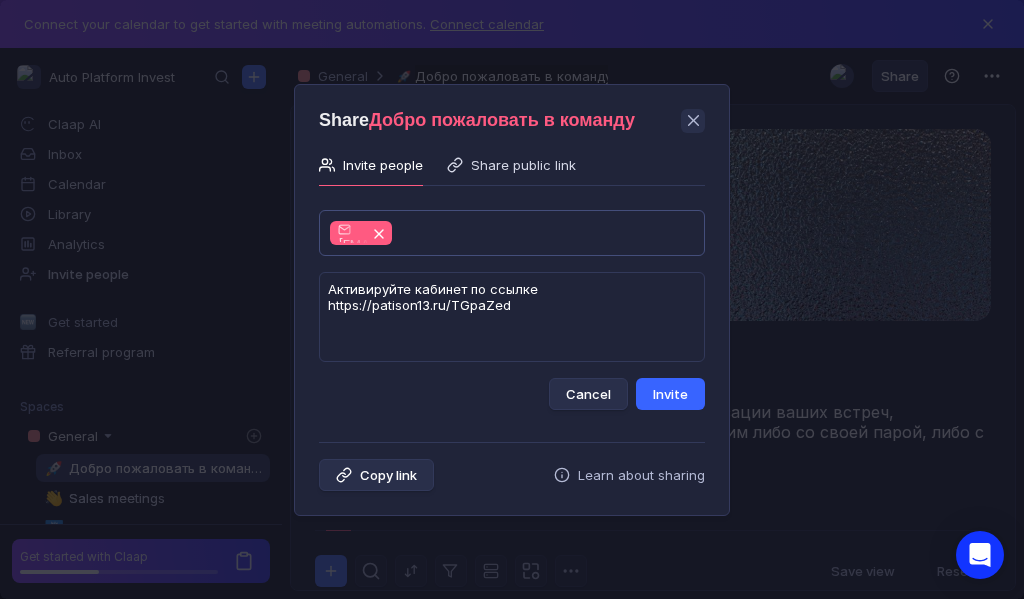 click on "Invite" at bounding box center (670, 394) 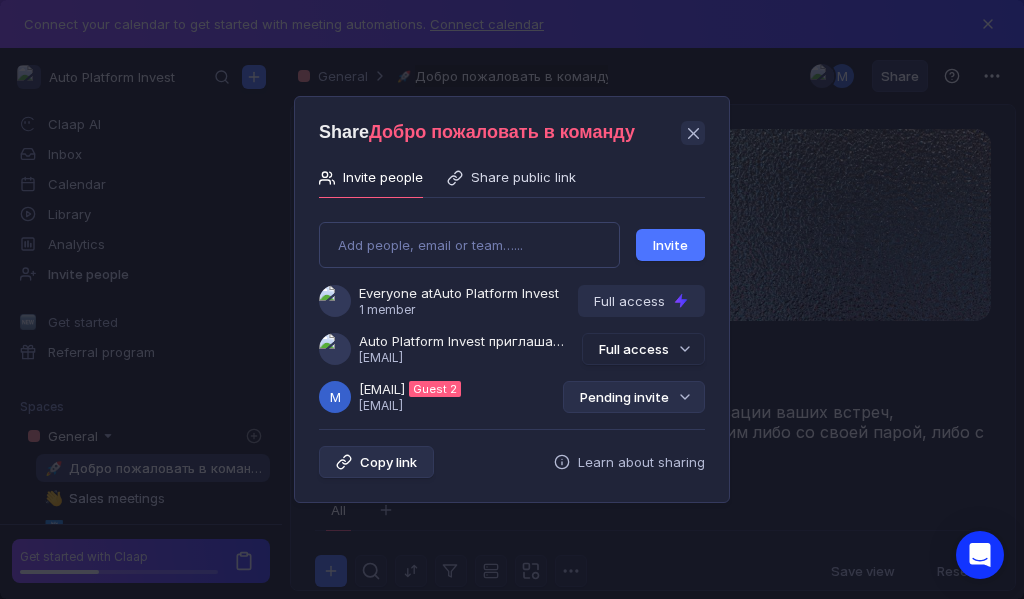 click on "Pending invite" at bounding box center [634, 397] 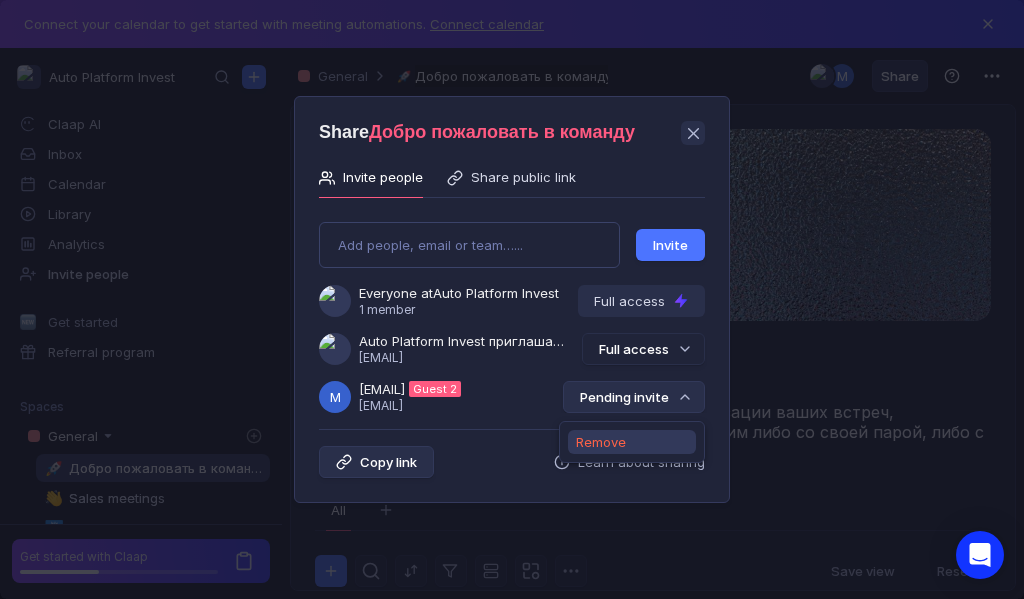 click on "Remove" at bounding box center [632, 442] 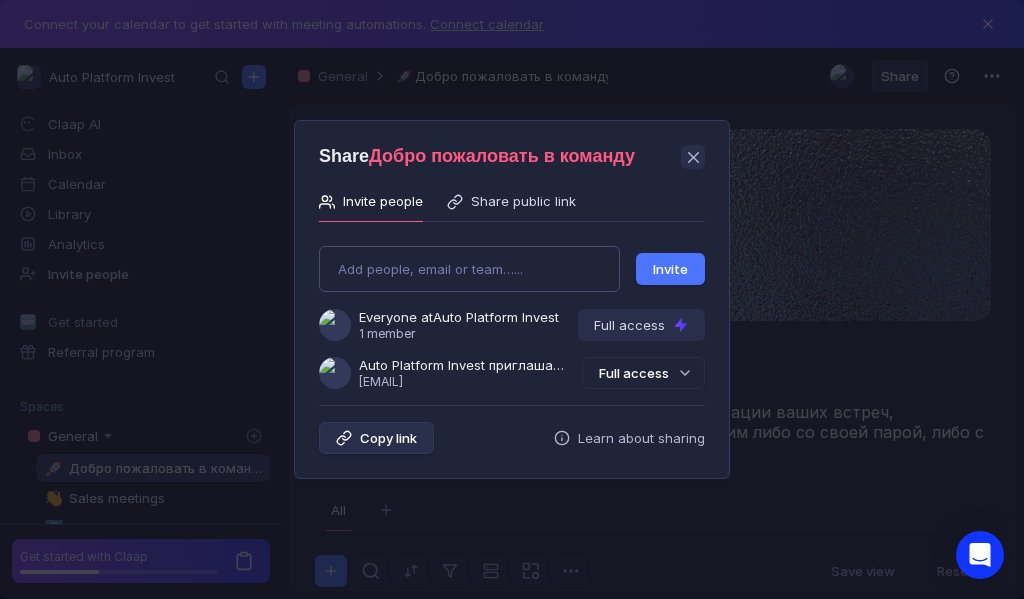 click on "Add people, email or team…... Invite Everyone at Auto Platform Invest 1 member Full access Auto Platform Invest приглашает Вас в команду [EMAIL] Full access" at bounding box center (512, 309) 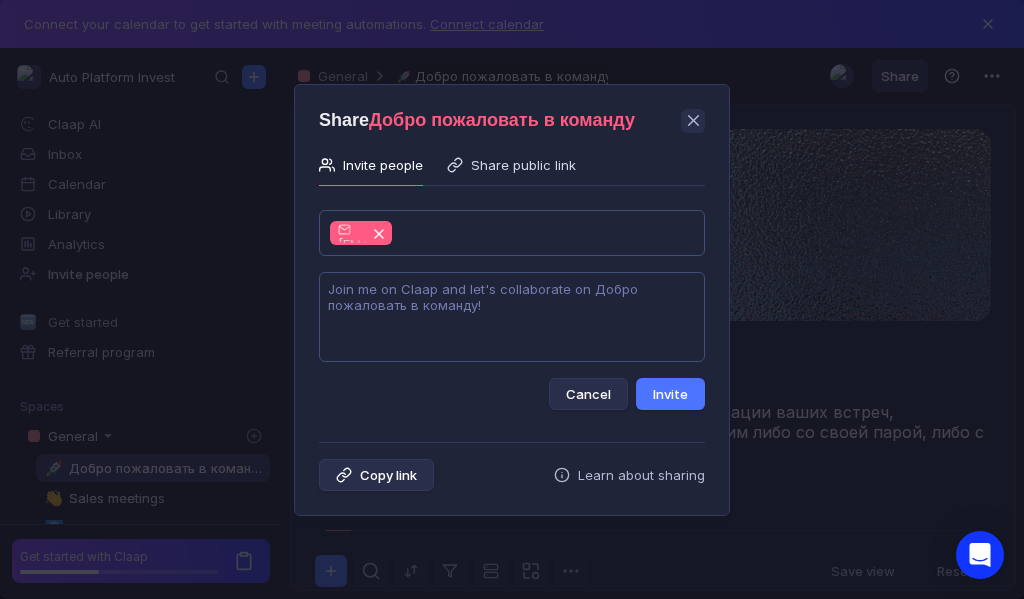 click at bounding box center [512, 317] 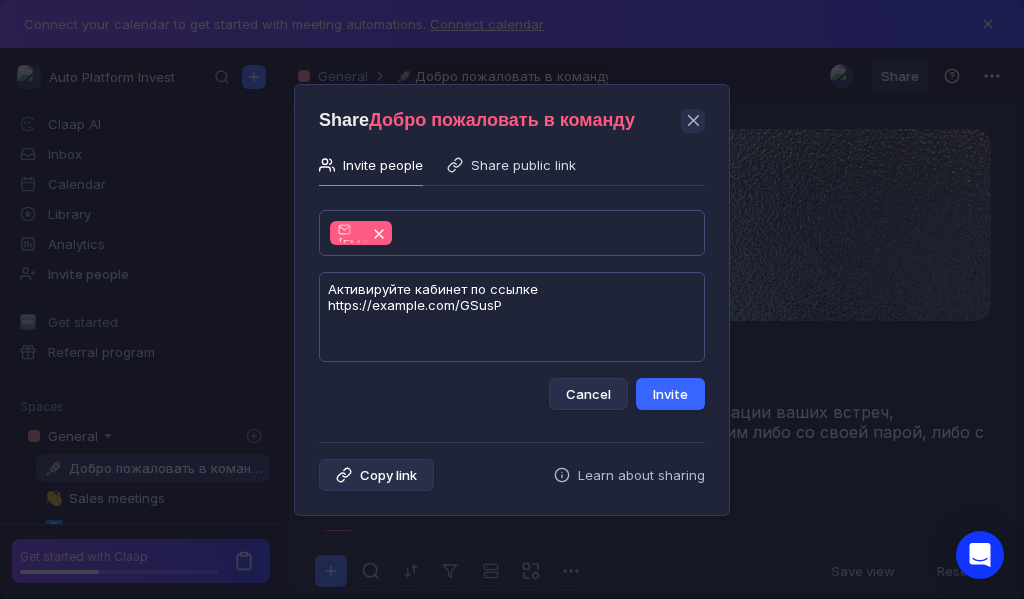 type on "Активируйте кабинет по ссылке https://example.com/GSusP" 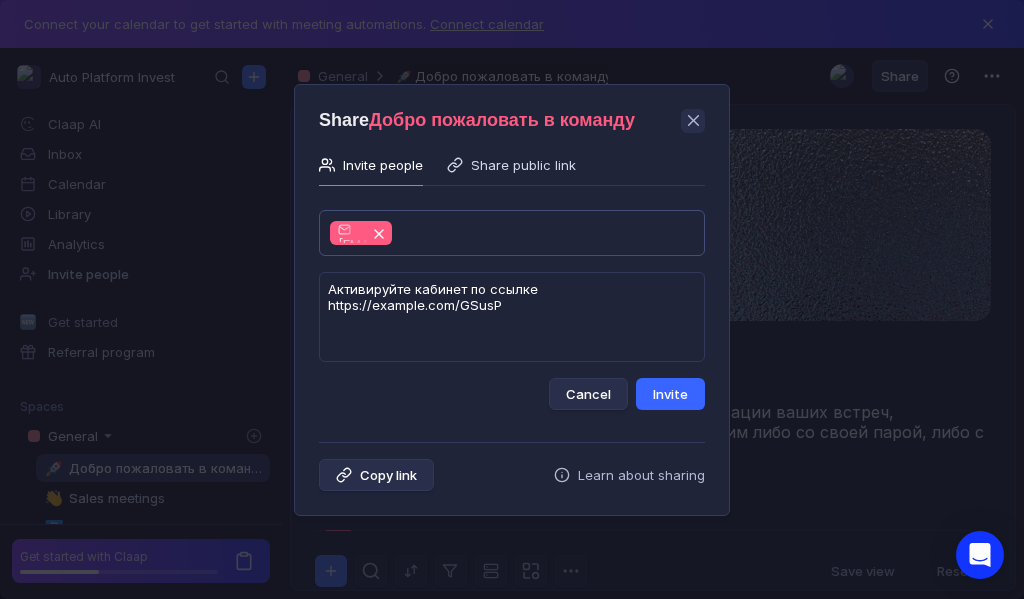 click on "Invite" at bounding box center [670, 394] 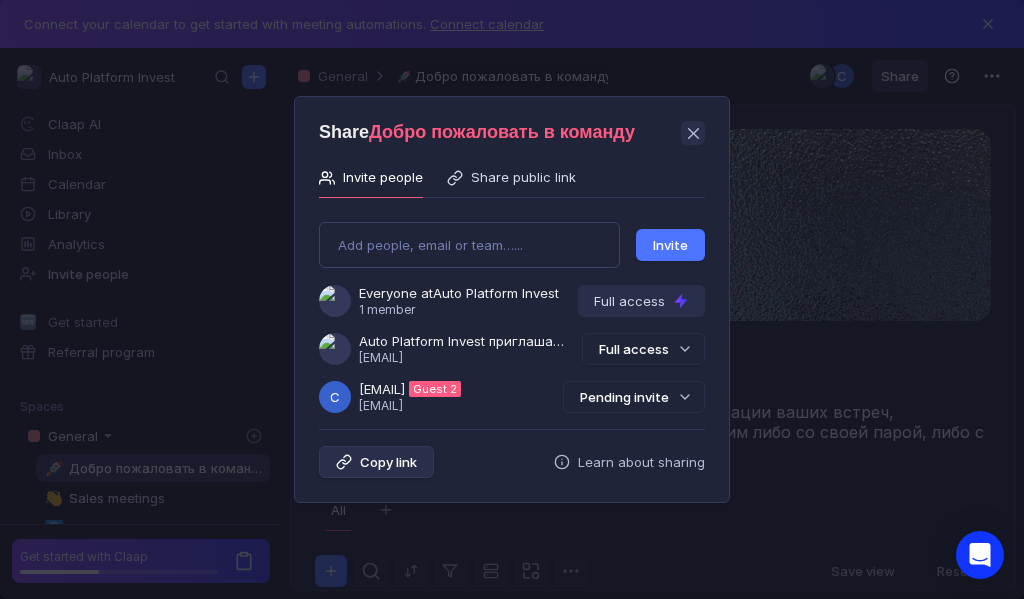 click on "Pending invite" at bounding box center (634, 397) 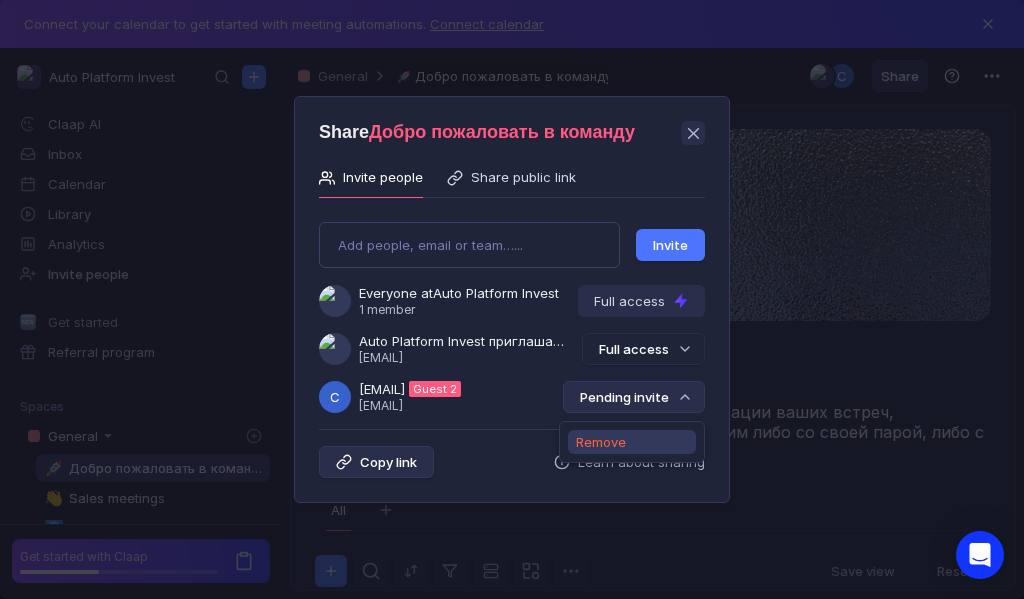 click on "Remove" at bounding box center (601, 442) 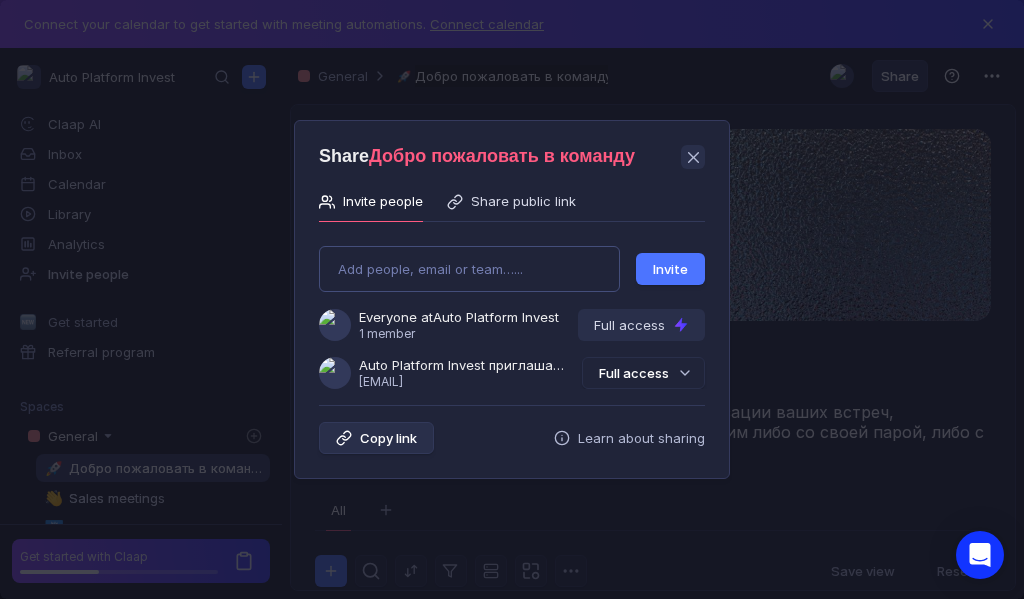 click on "Add people, email or team…... Invite Everyone at Auto Platform Invest 1 member Full access Auto Platform Invest приглашает Вас в команду [EMAIL] Full access" at bounding box center (512, 309) 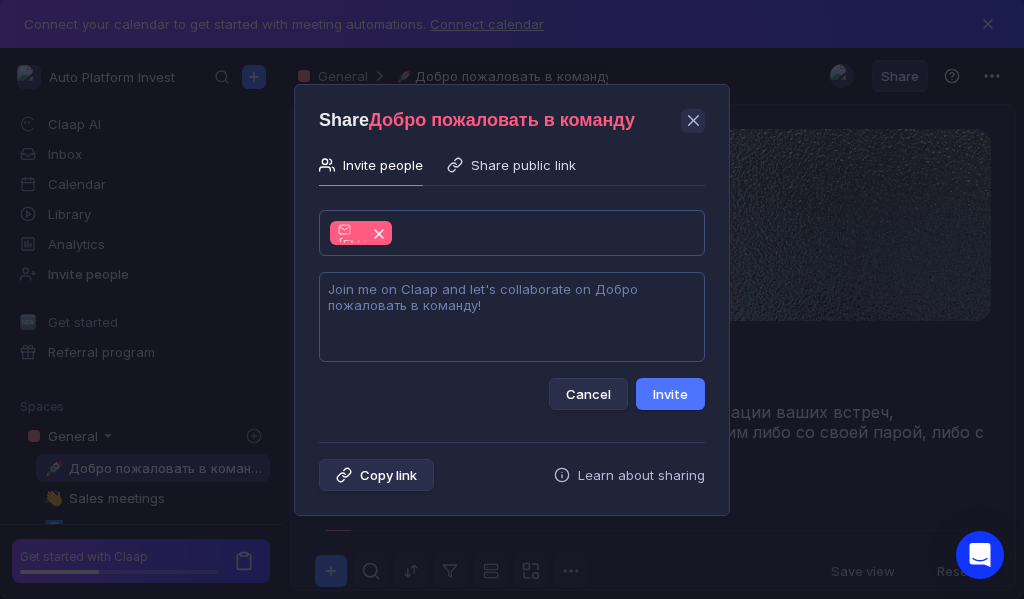 click at bounding box center [512, 317] 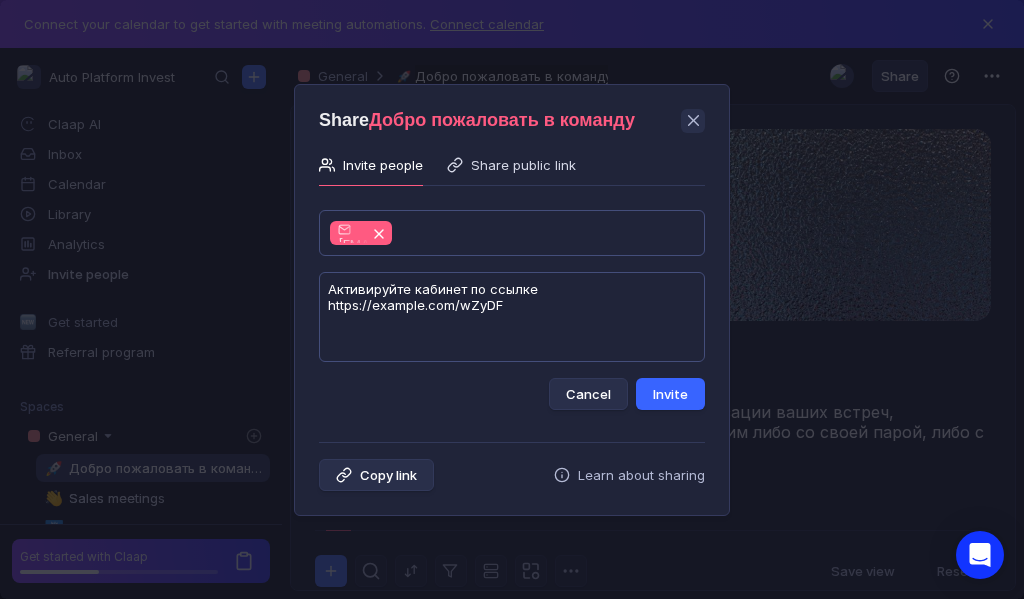 type on "Активируйте кабинет по ссылке https://example.com/wZyDF" 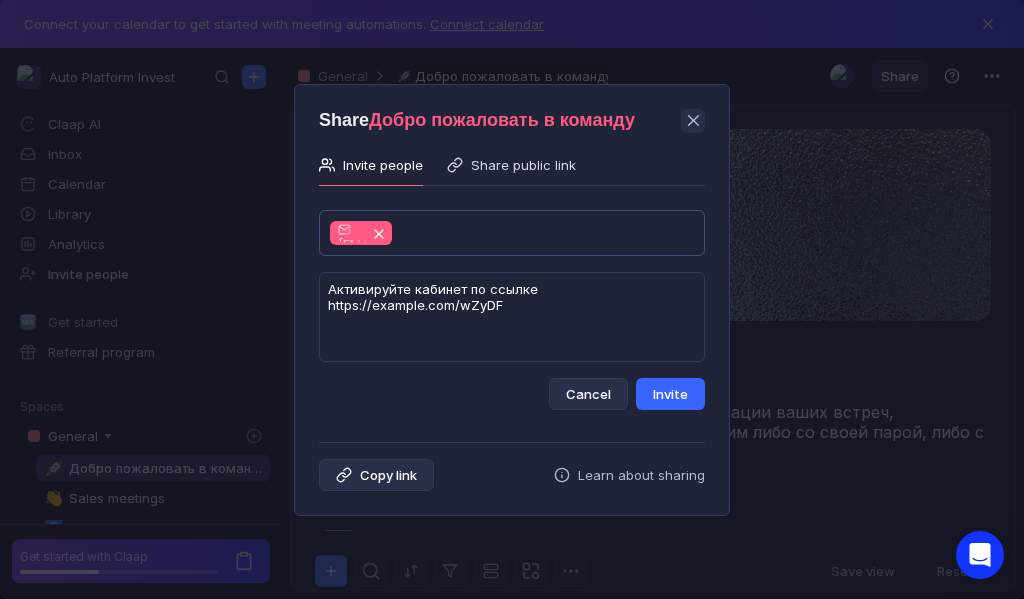 click on "Invite" at bounding box center (670, 394) 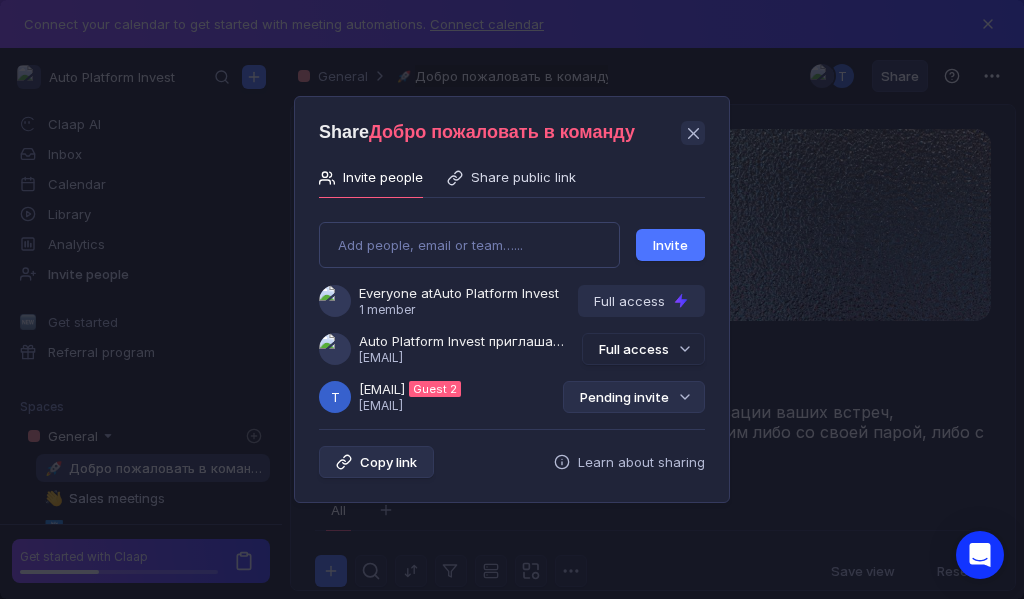 click on "Pending invite" at bounding box center [634, 397] 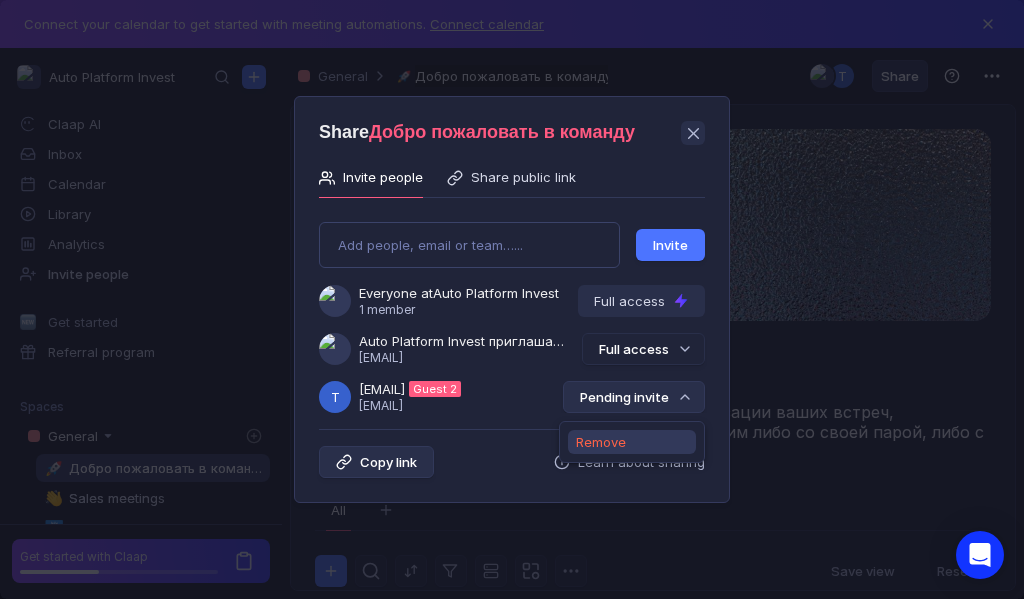 click on "Remove" at bounding box center [601, 442] 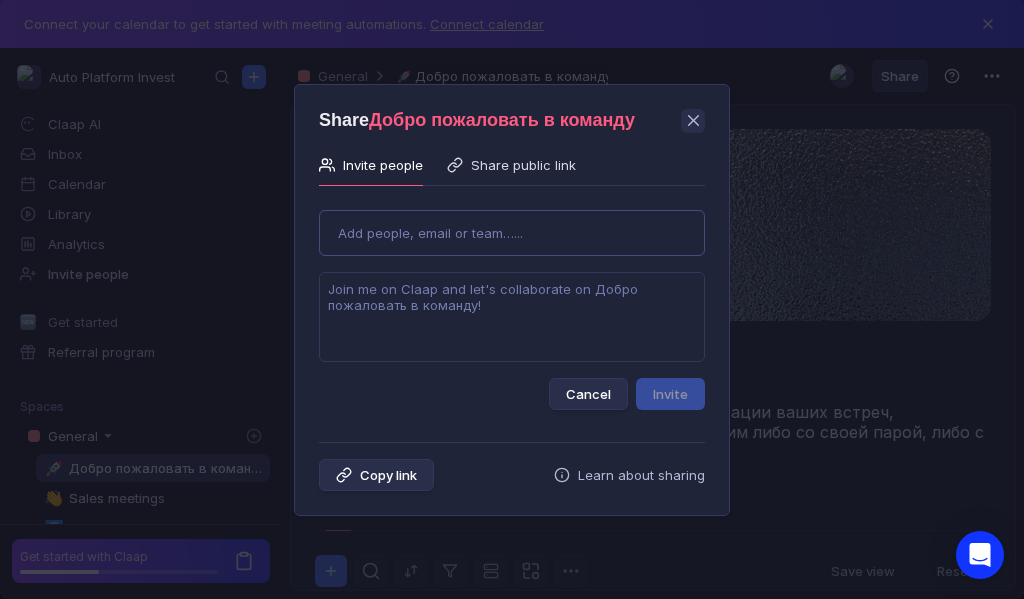 click on "Use Up and Down to choose options, press Enter to select the currently focused option, press Escape to exit the menu, press Tab to select the option and exit the menu. Add people, email or team…... Cancel Invite" at bounding box center [512, 302] 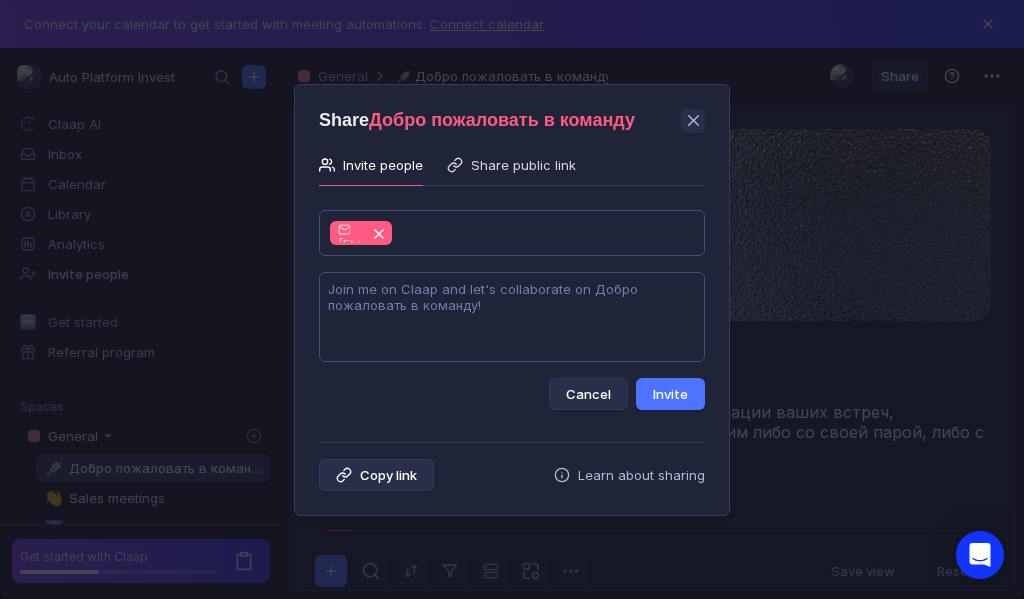 click at bounding box center (512, 317) 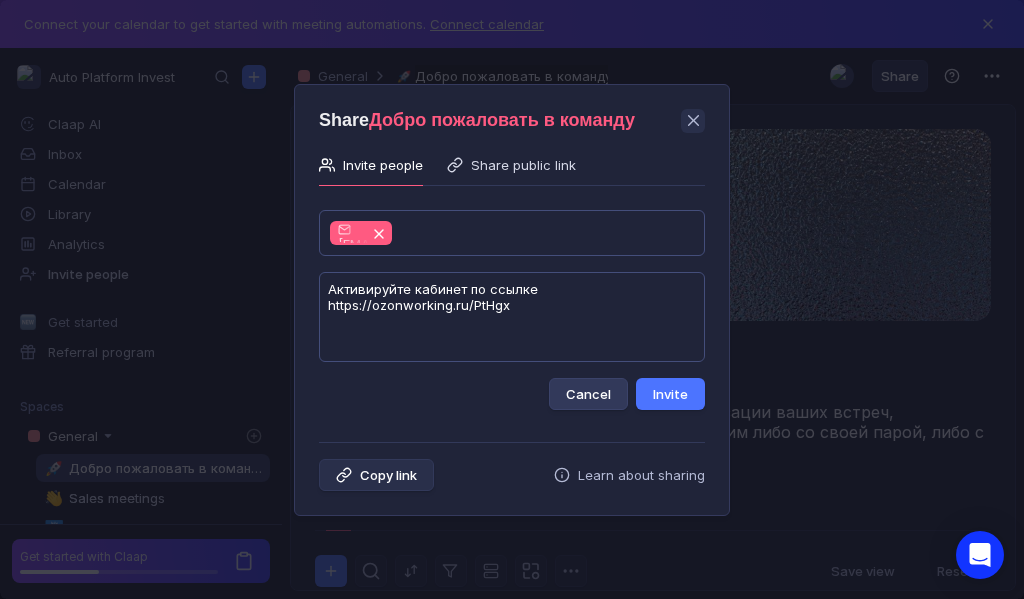 type on "Активируйте кабинет по ссылке https://ozonworking.ru/PtHgx" 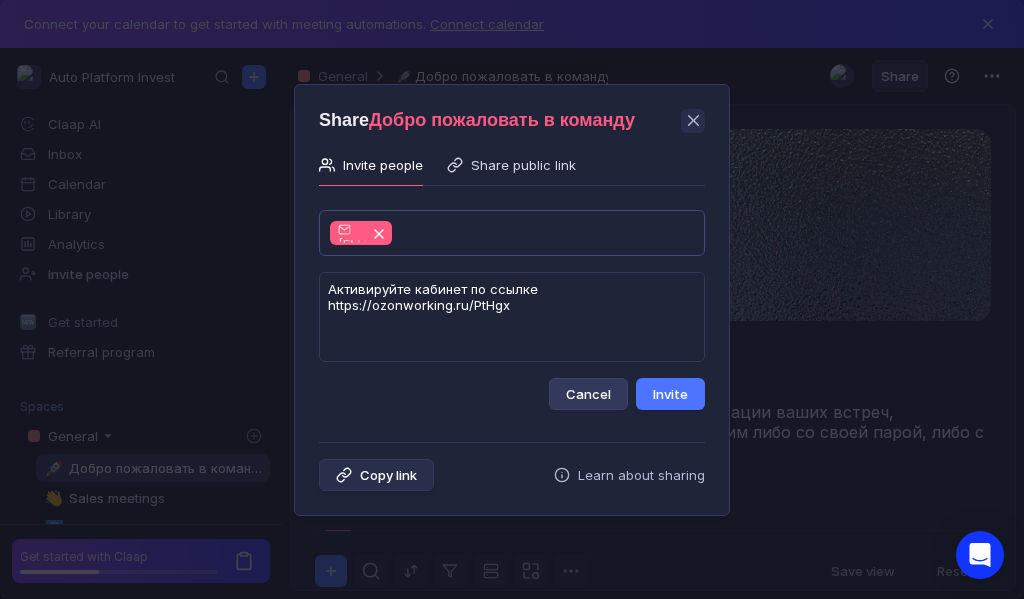 type 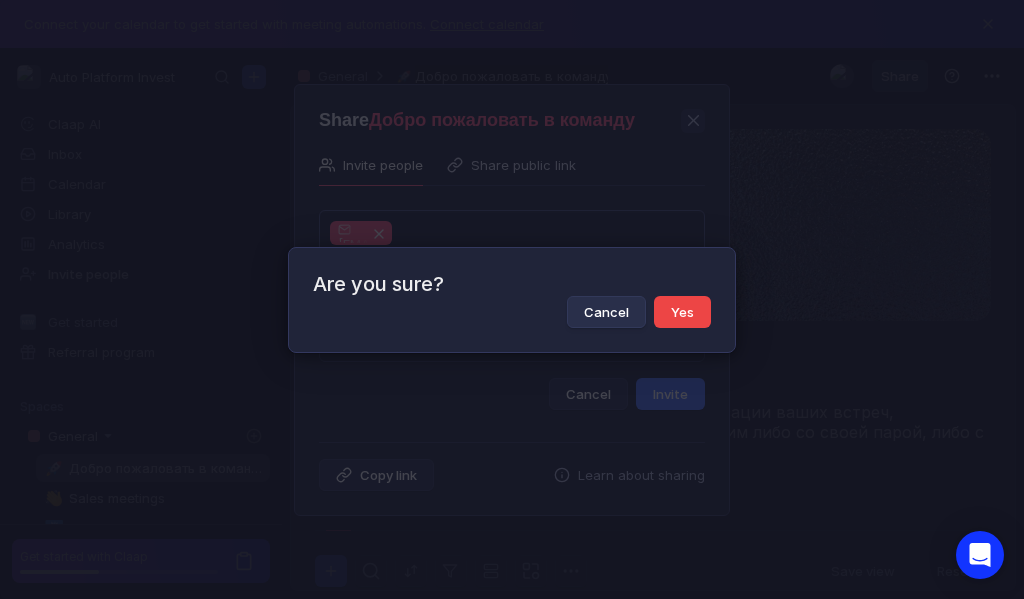 click on "Yes" at bounding box center [682, 312] 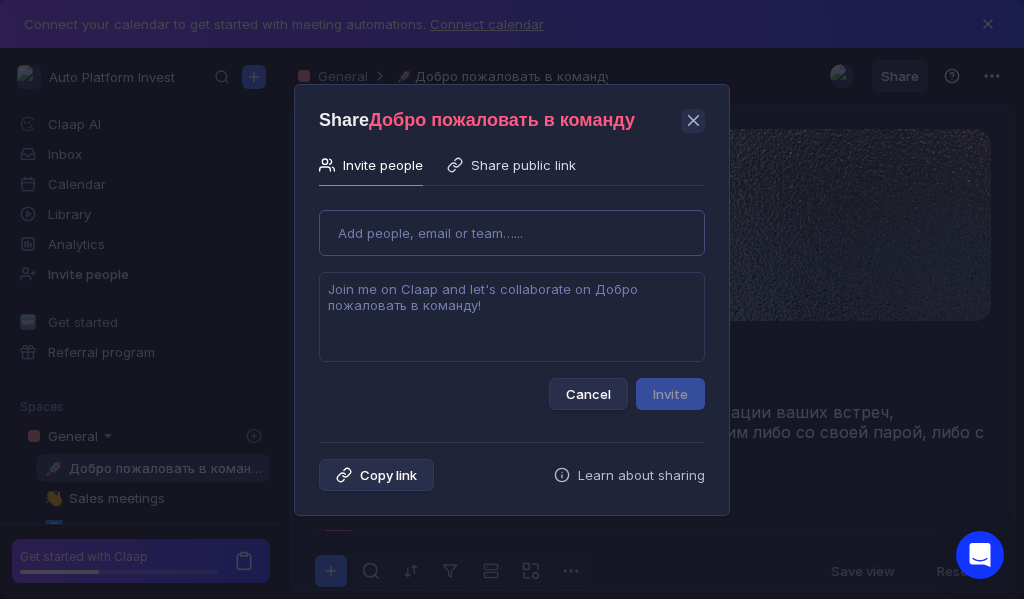 click on "Use Up and Down to choose options, press Enter to select the currently focused option, press Escape to exit the menu, press Tab to select the option and exit the menu. Add people, email or team…... Cancel Invite" at bounding box center [512, 302] 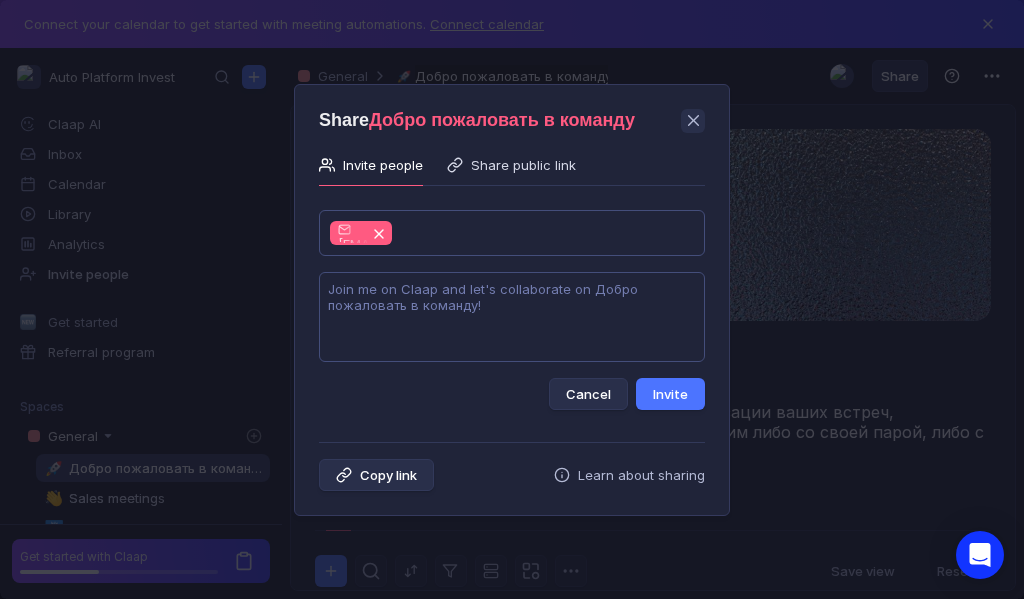 click at bounding box center (512, 317) 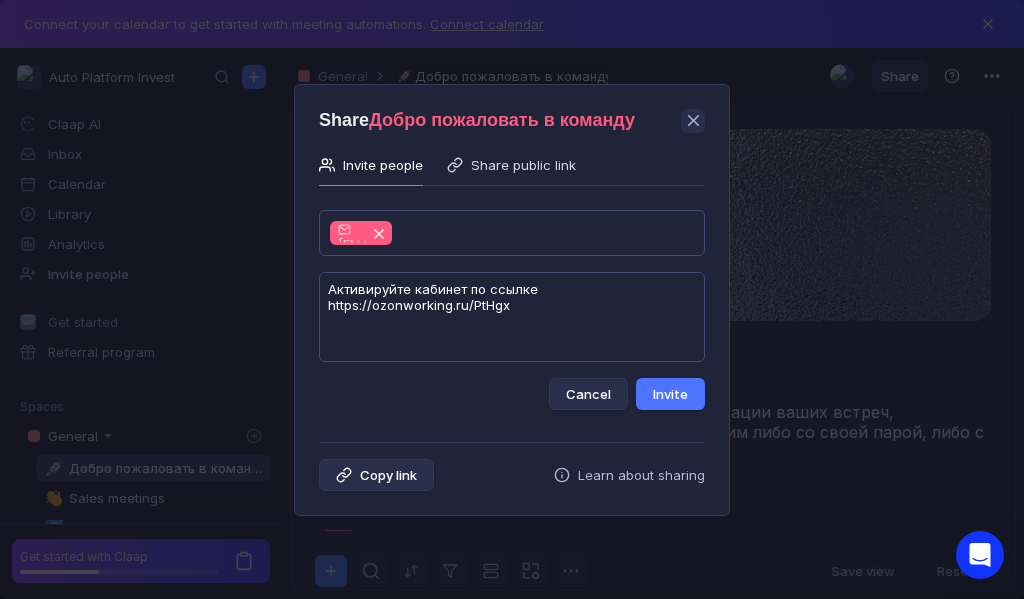 type on "Активируйте кабинет по ссылке https://ozonworking.ru/PtHgx" 